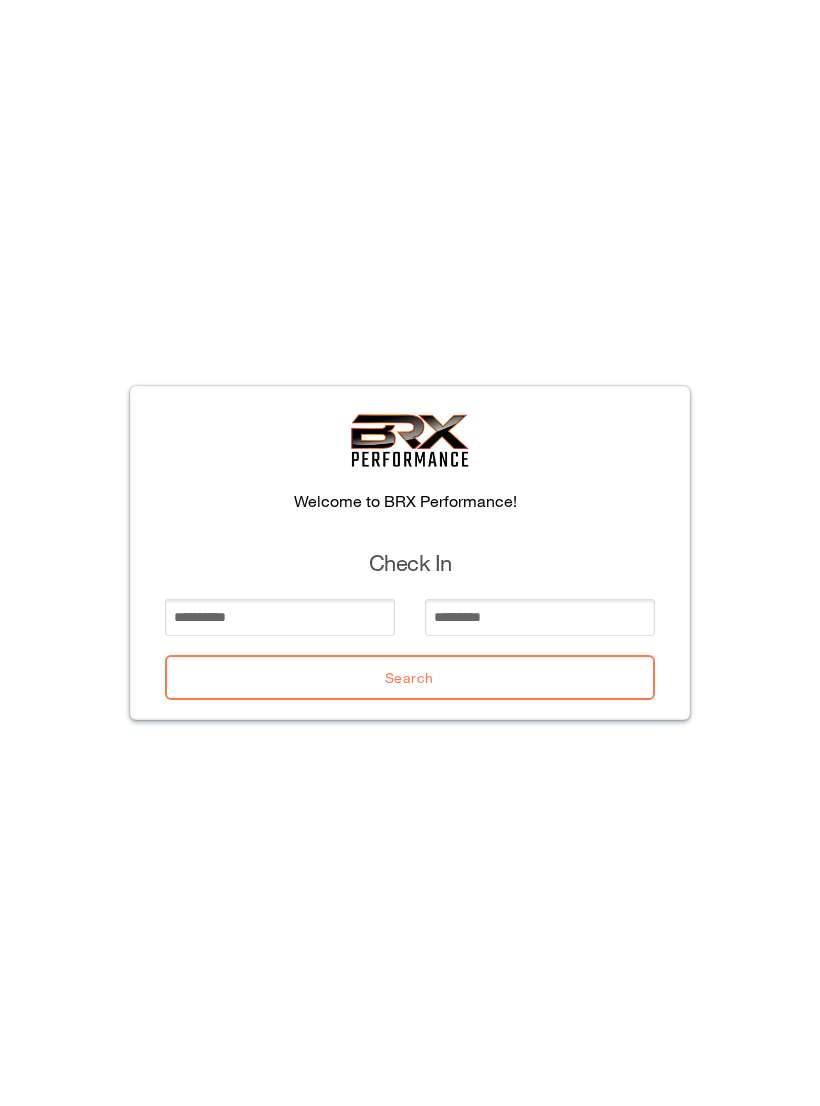 scroll, scrollTop: 0, scrollLeft: 0, axis: both 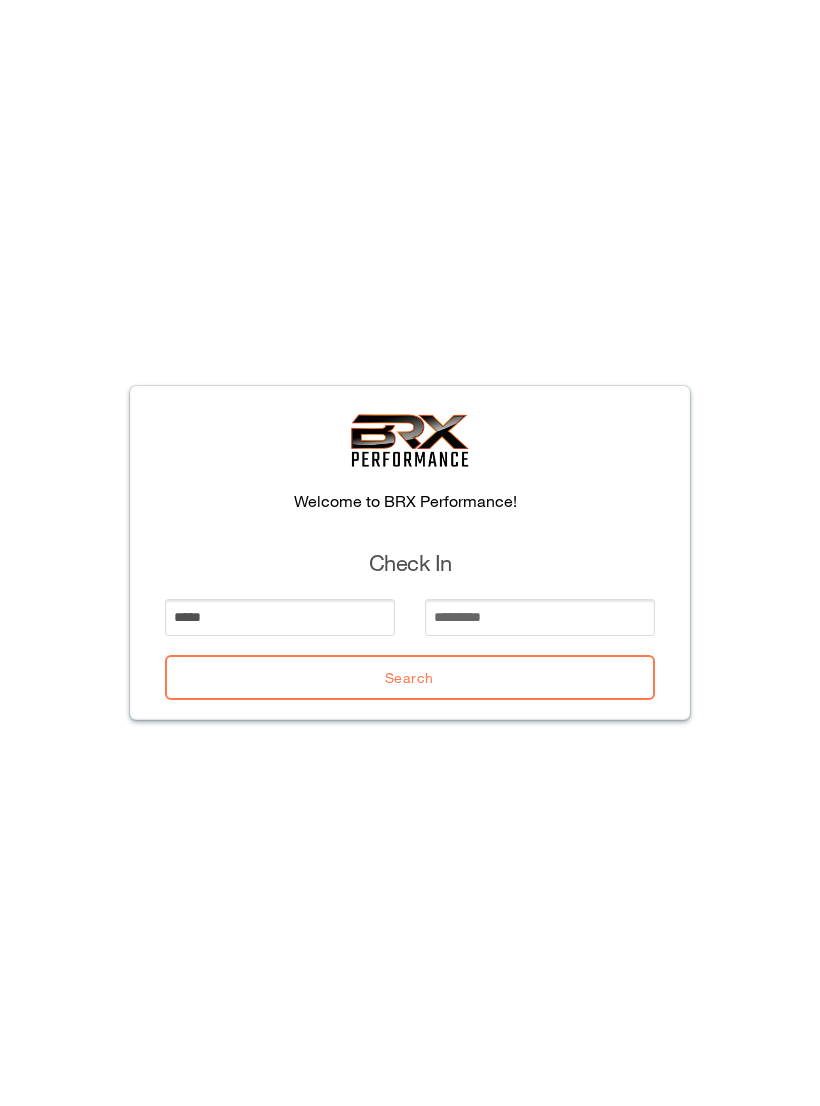 type on "*****" 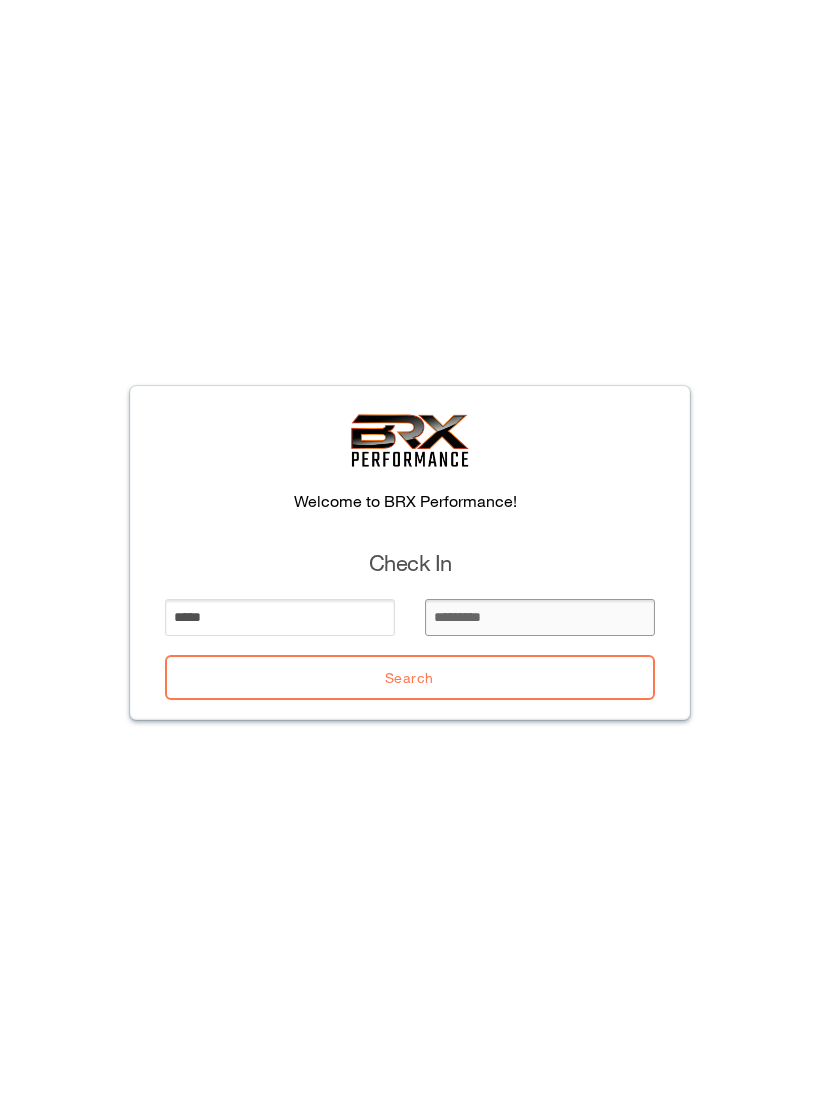 click at bounding box center [540, 617] 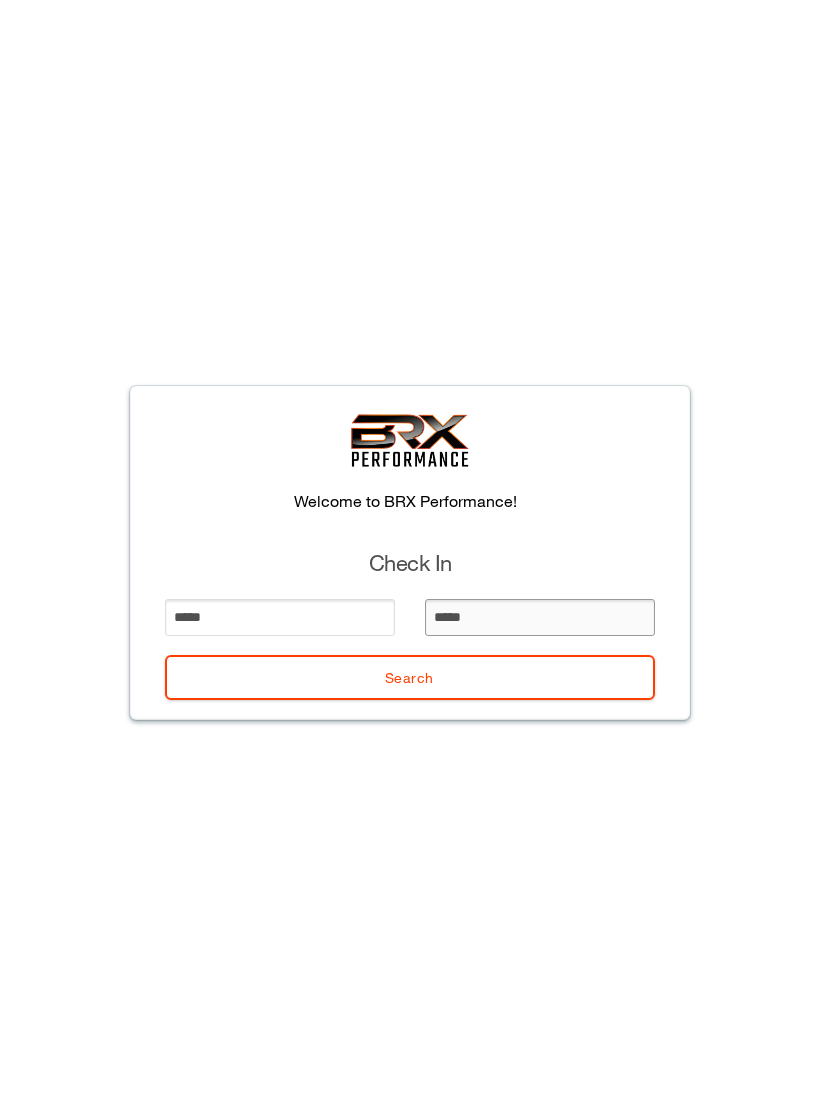 type on "******" 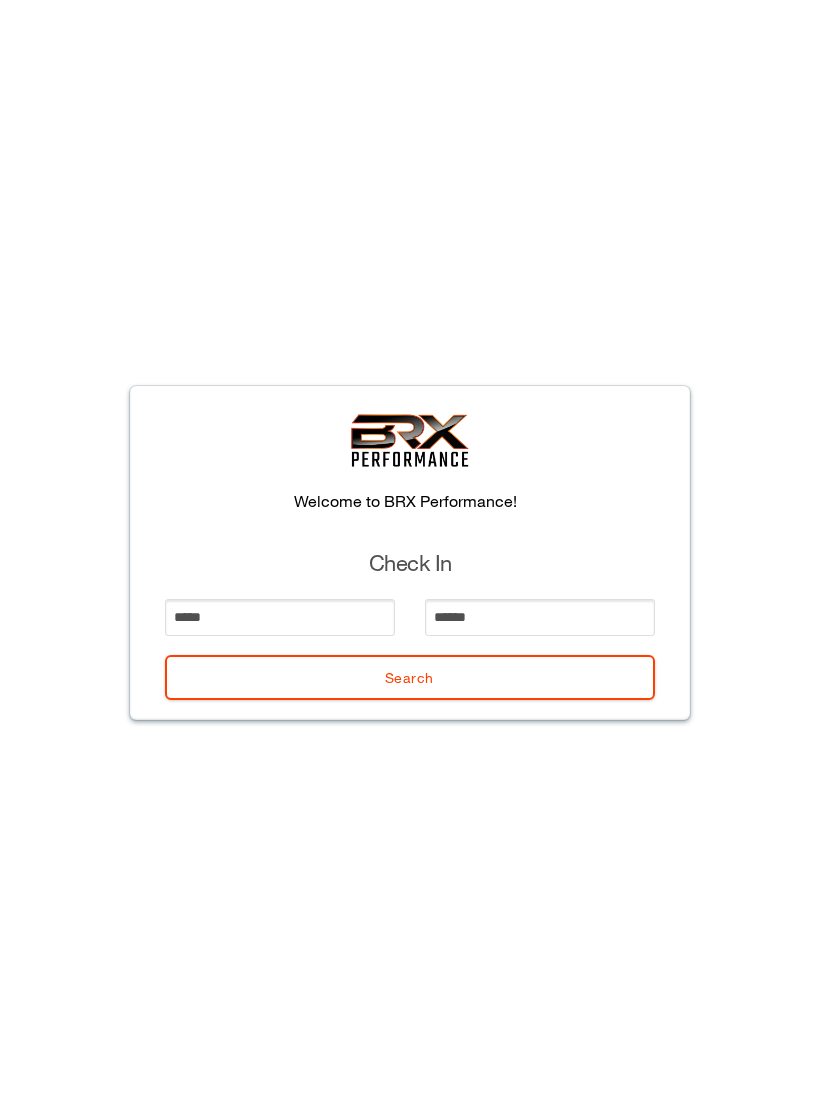 click on "Search" at bounding box center (410, 677) 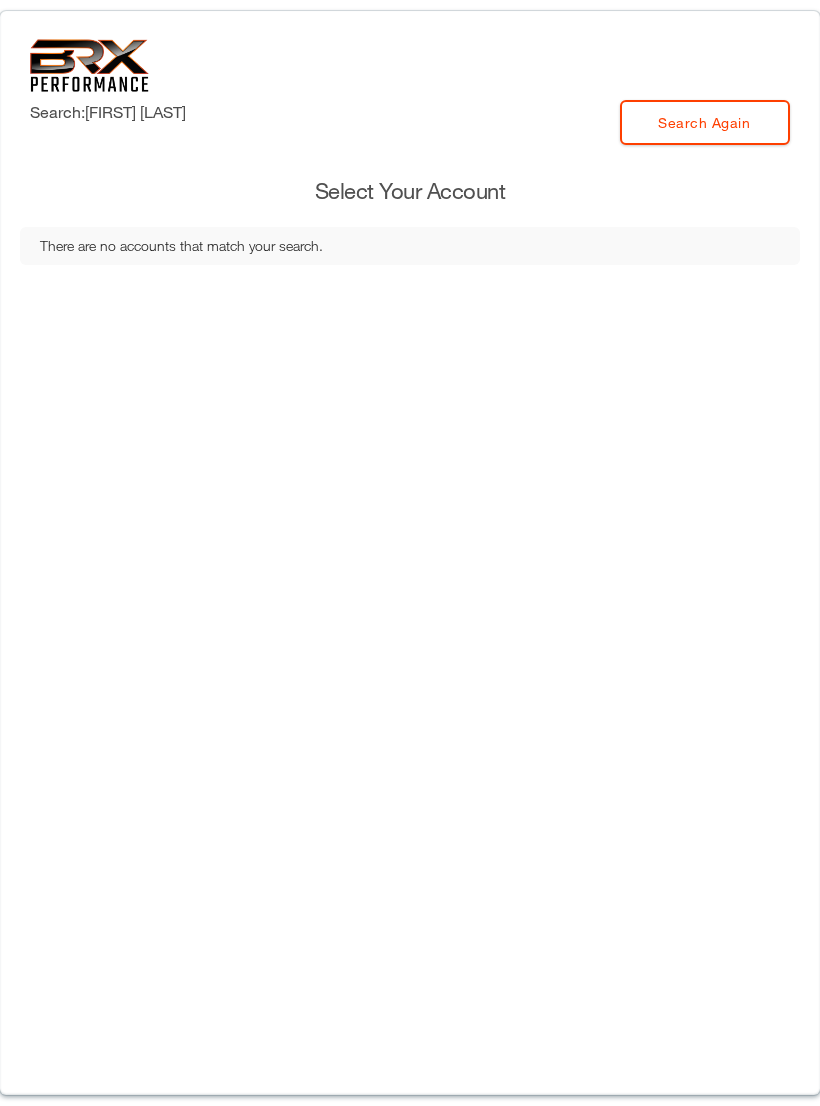 click on "Search Again" at bounding box center [705, 122] 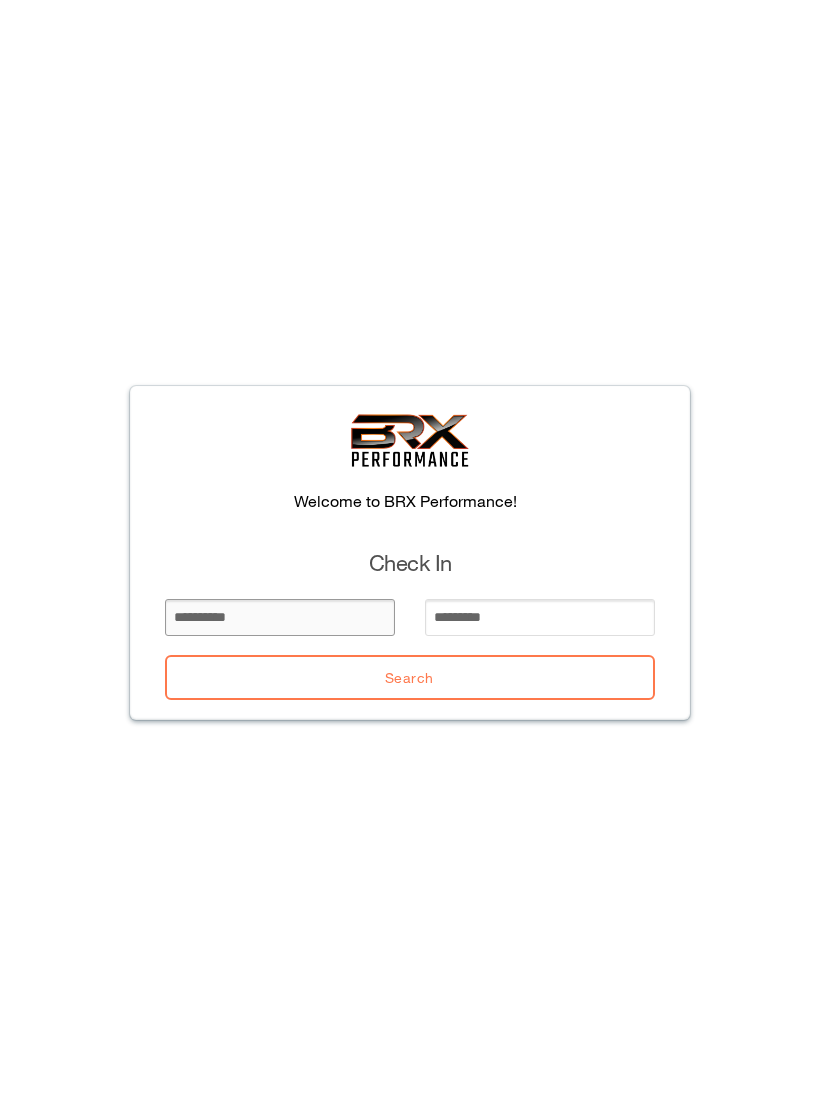 click at bounding box center (280, 617) 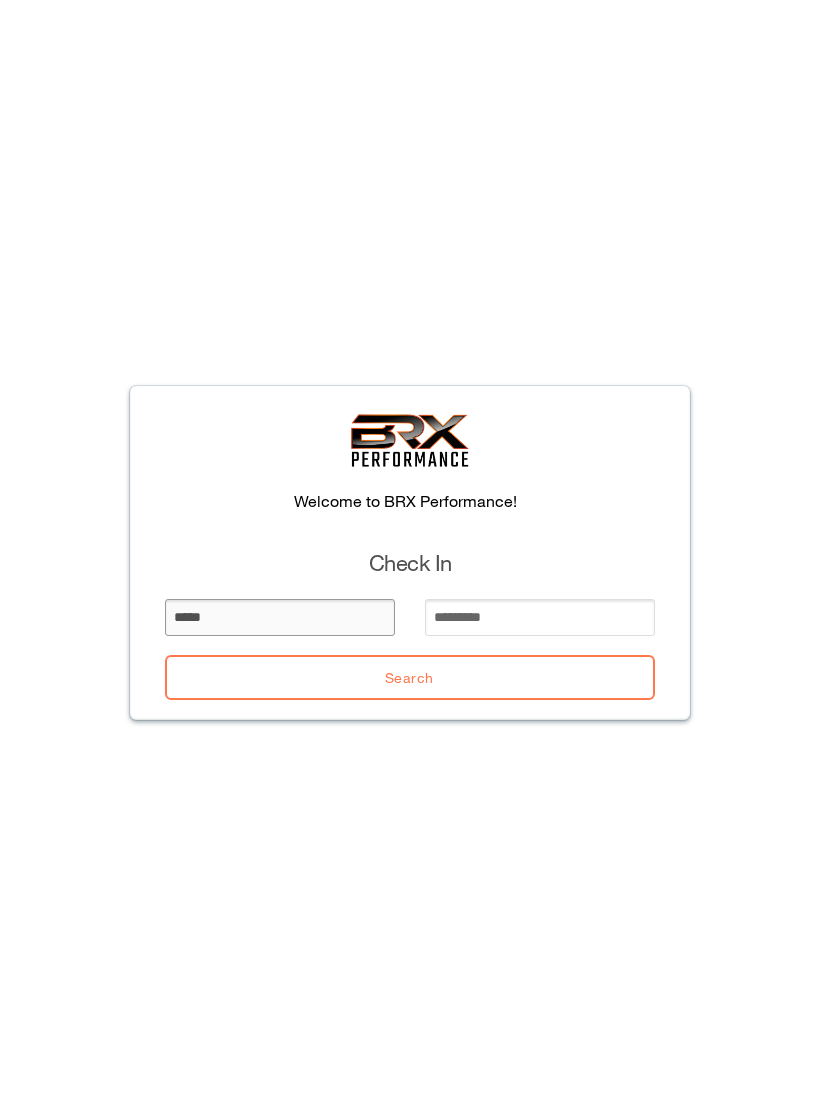 type on "*****" 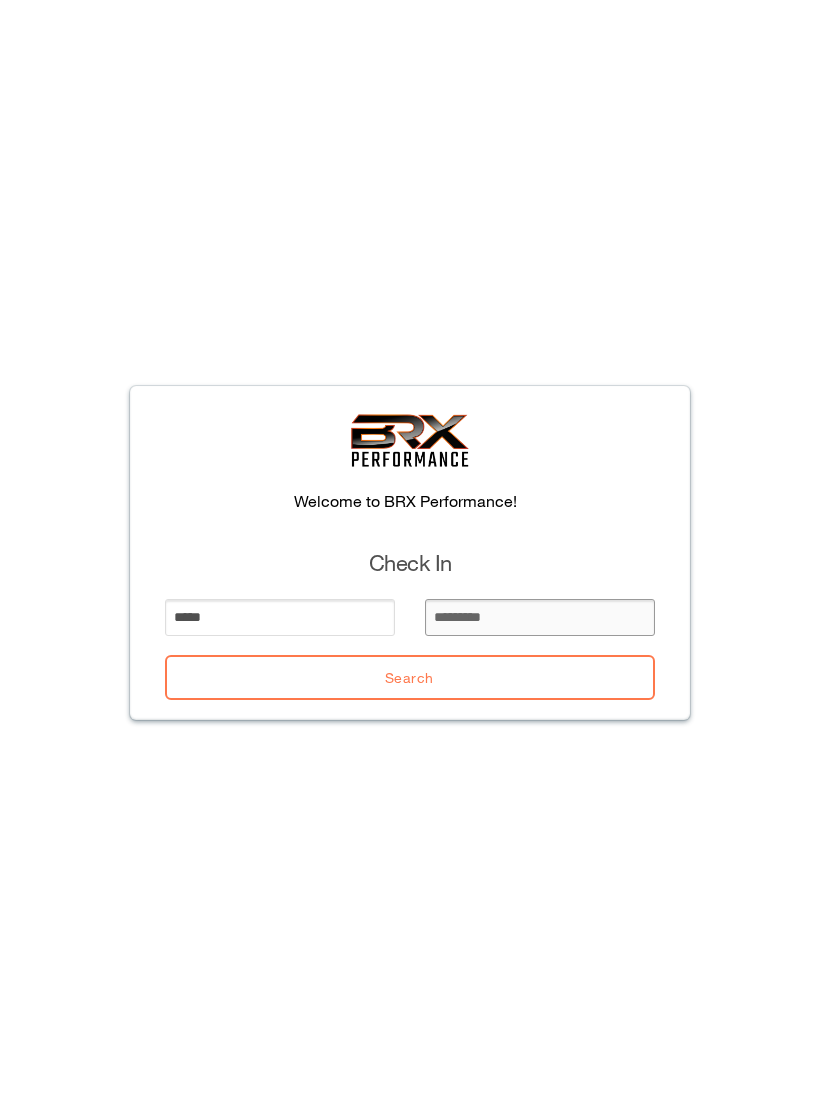 click at bounding box center [540, 617] 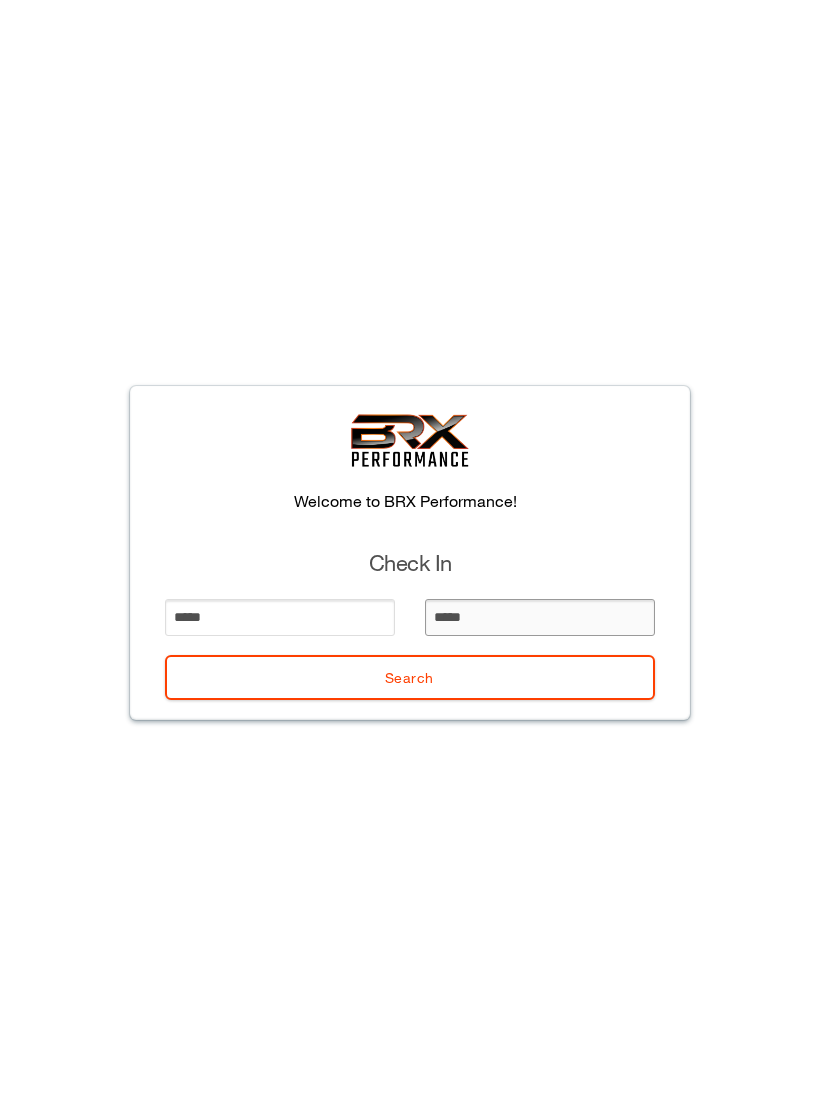 type on "******" 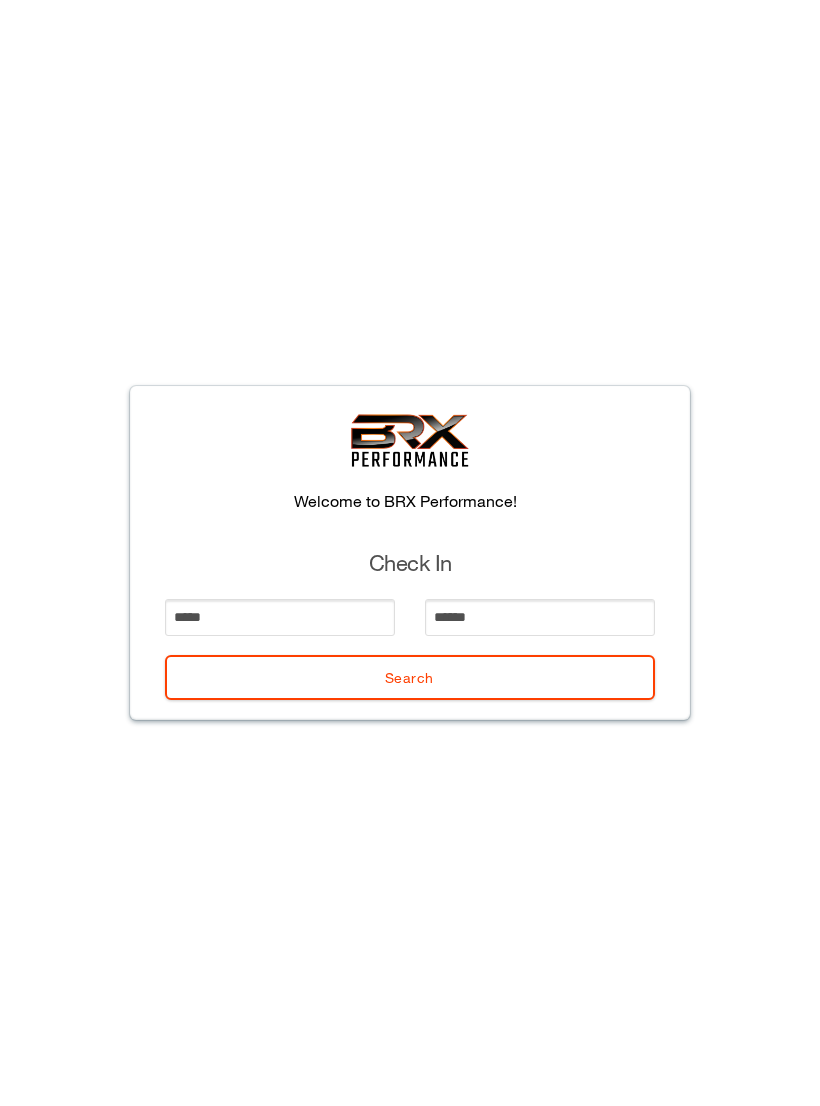 click on "Search" at bounding box center (410, 677) 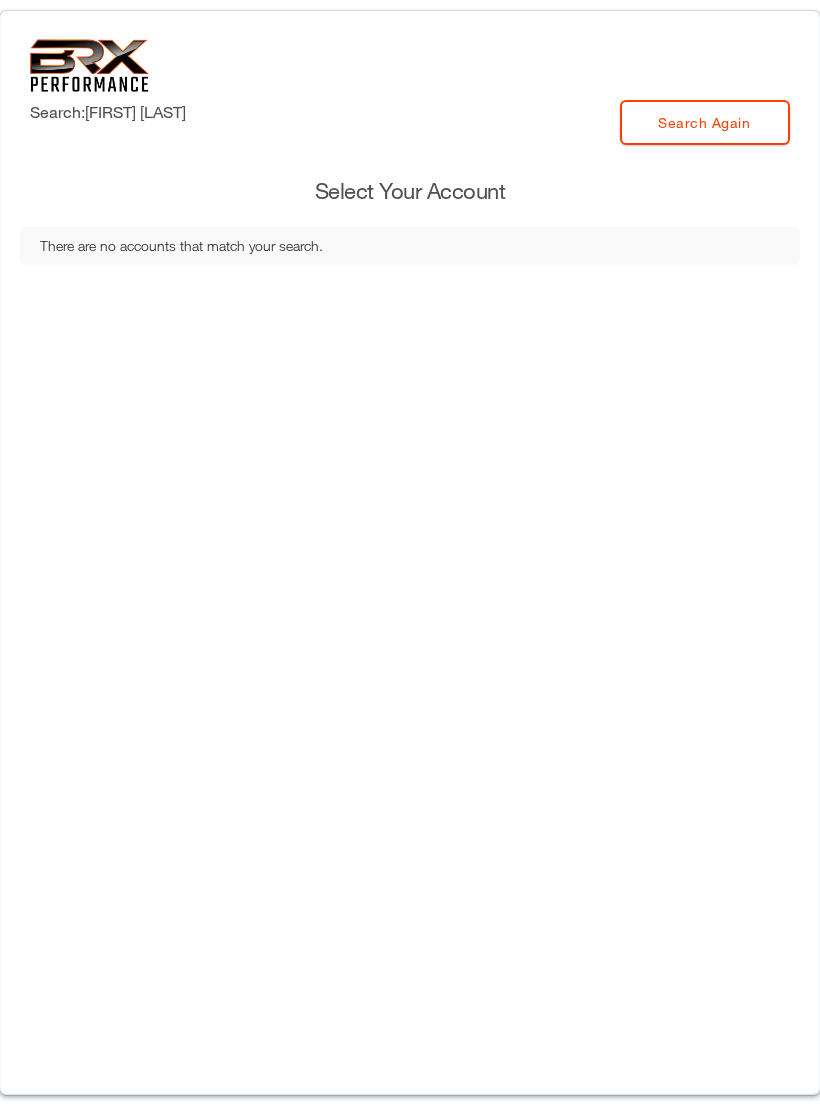 click on "Search Again" at bounding box center (705, 122) 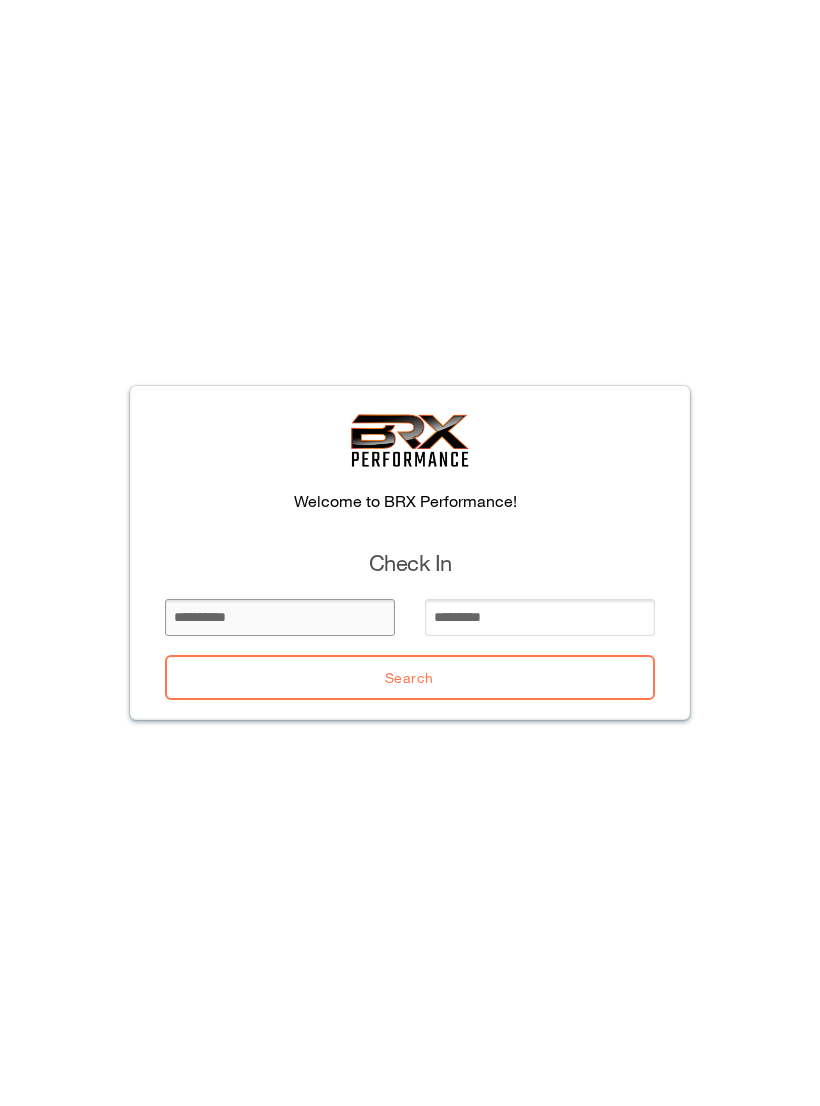 click at bounding box center [280, 617] 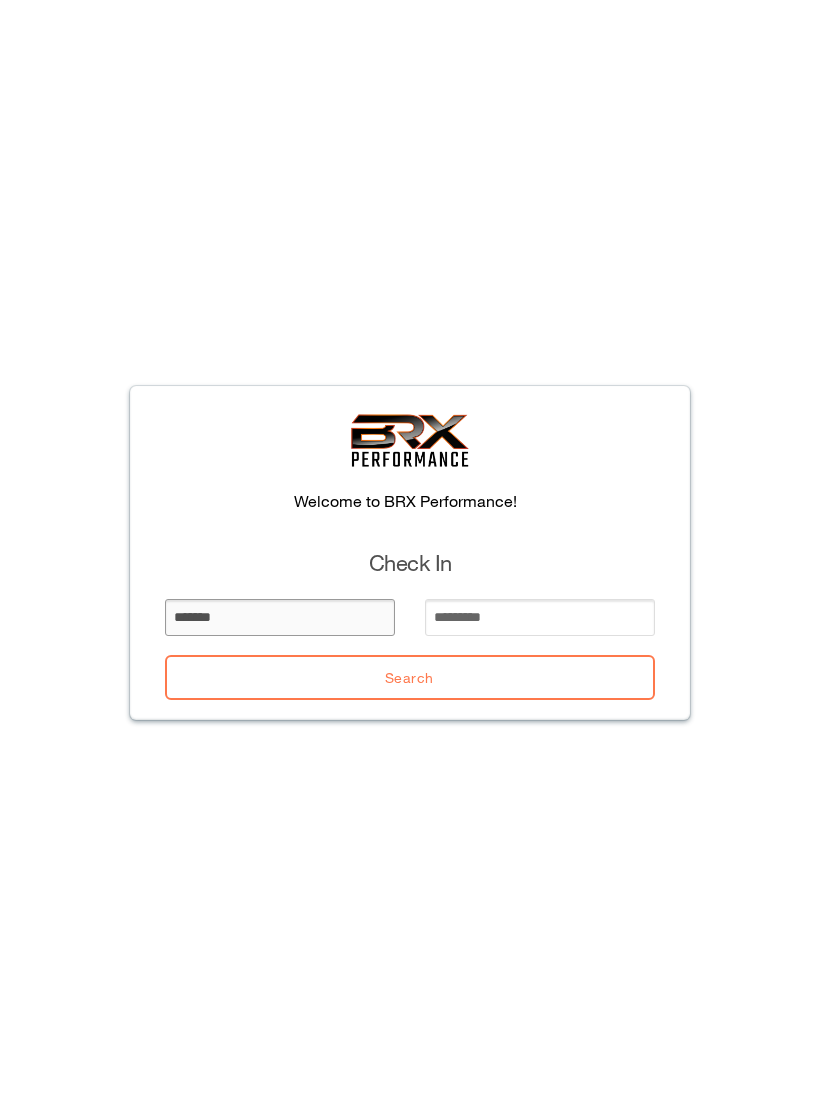 type on "*******" 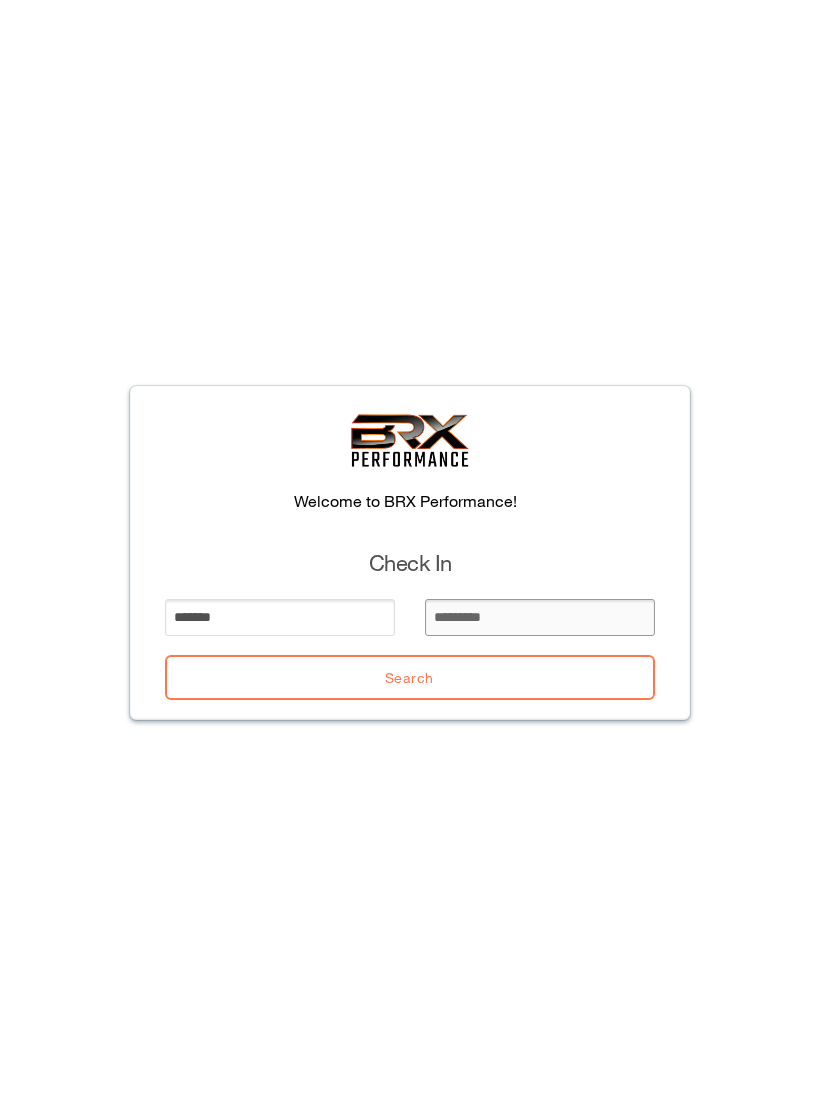click at bounding box center (540, 617) 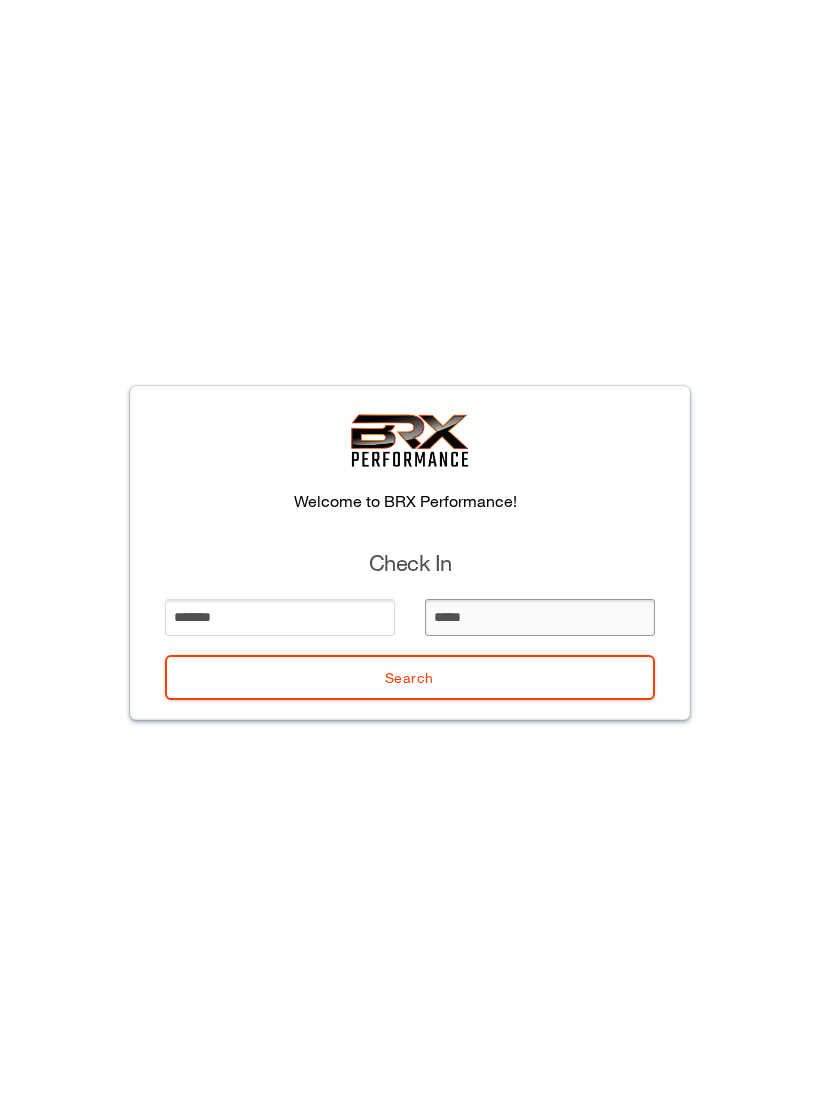 type on "******" 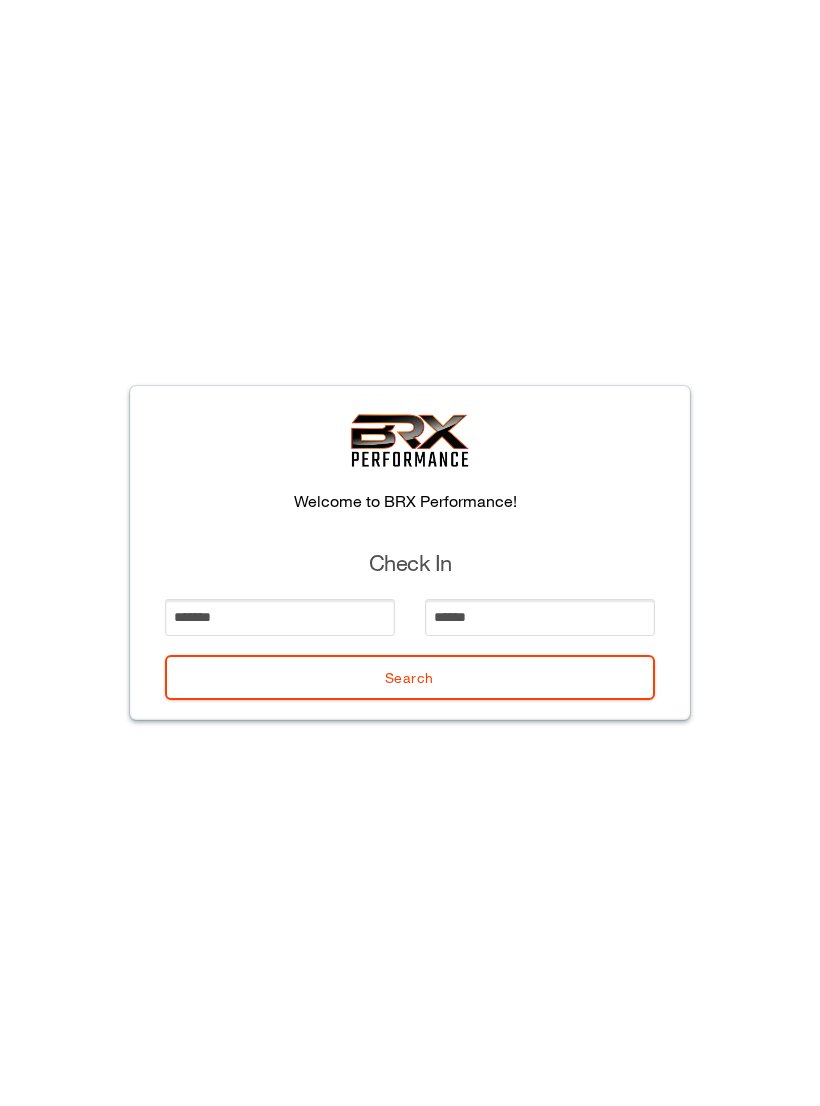 click on "Search" at bounding box center (410, 677) 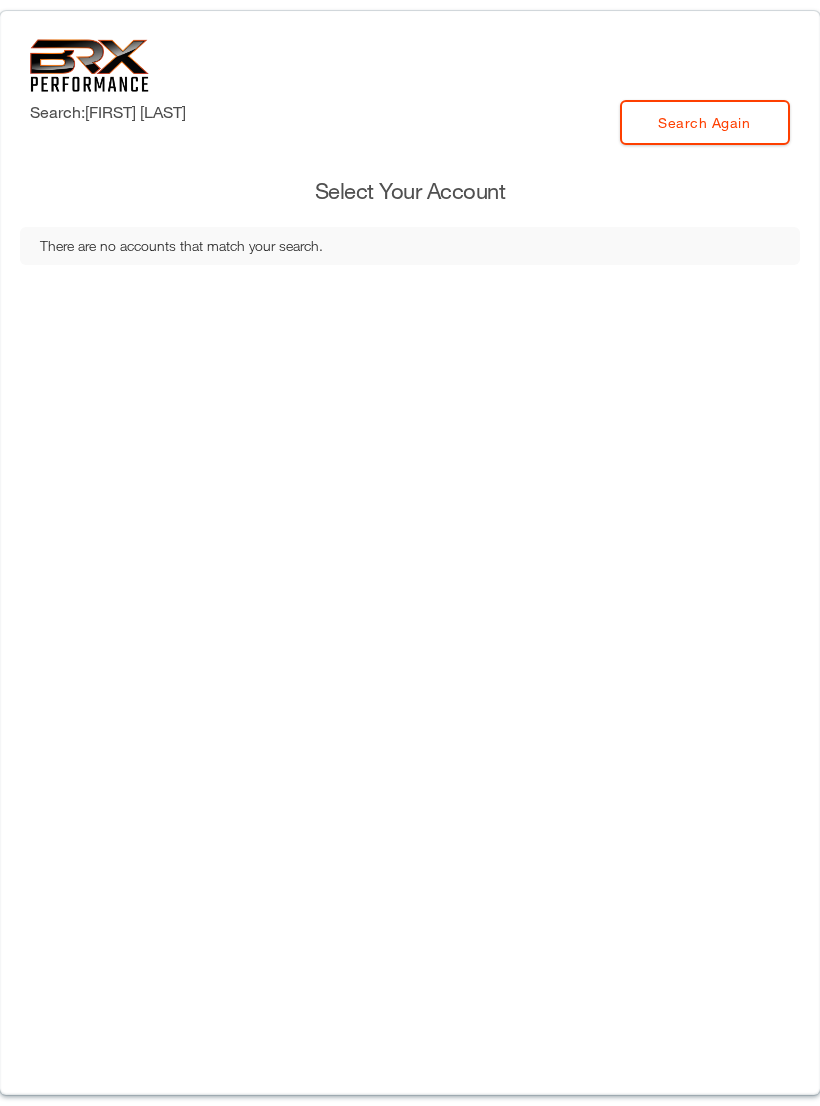 click on "Search Again" at bounding box center [705, 122] 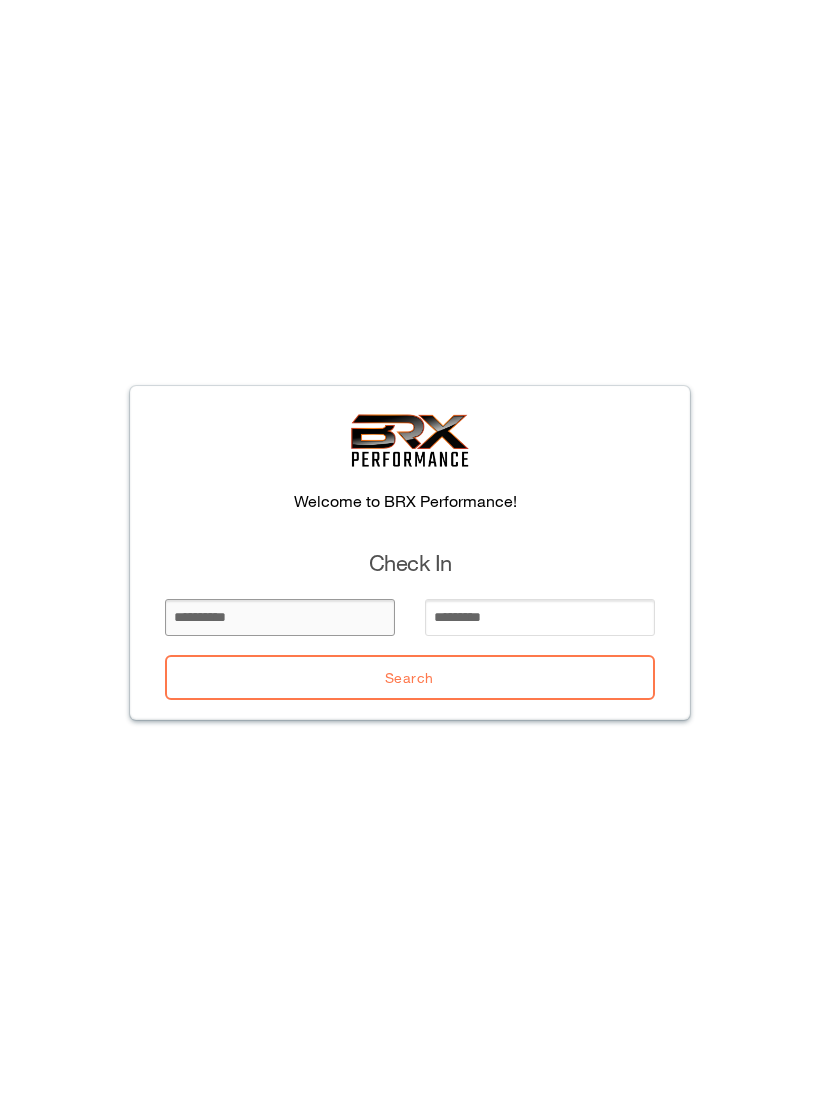 click at bounding box center (280, 617) 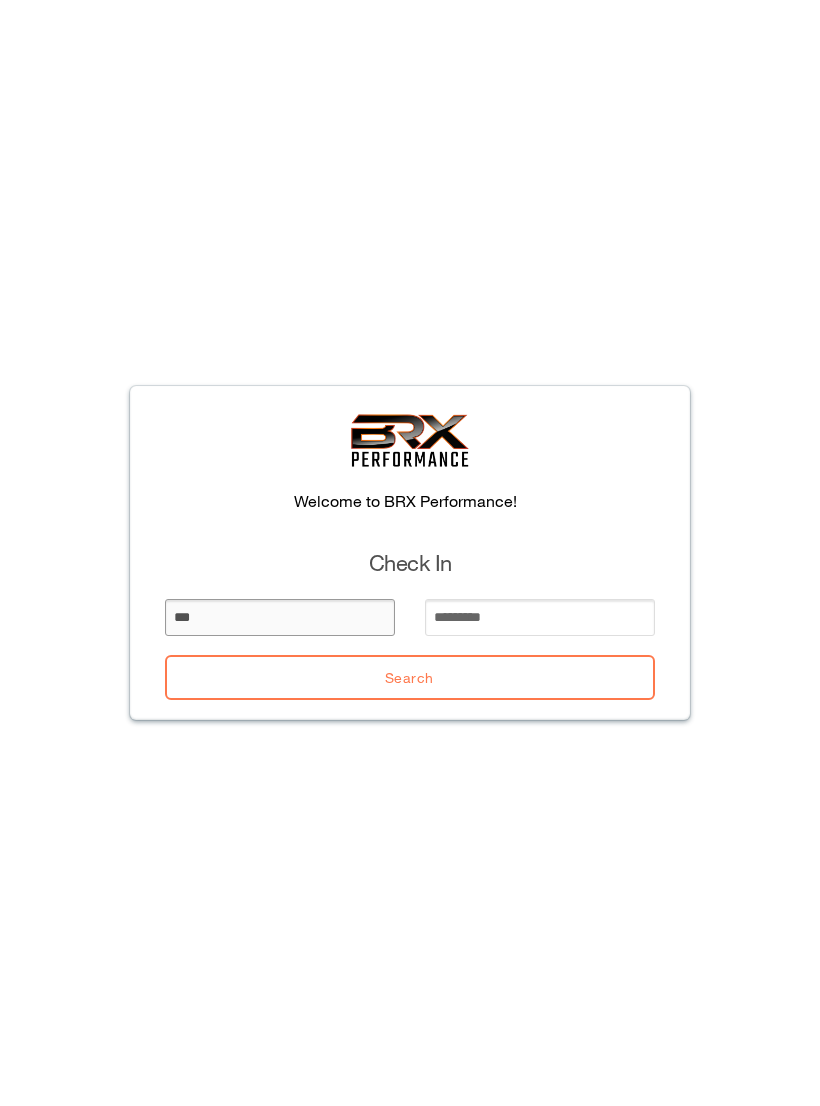 type on "***" 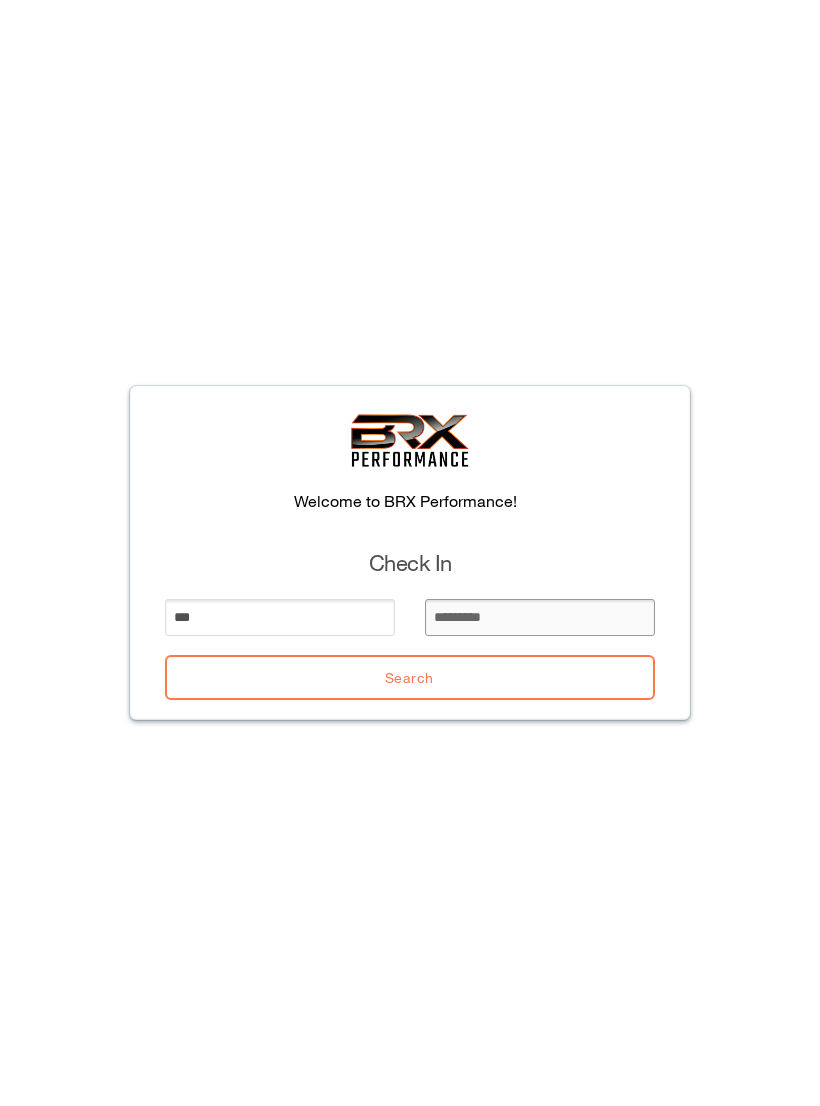 click at bounding box center [540, 617] 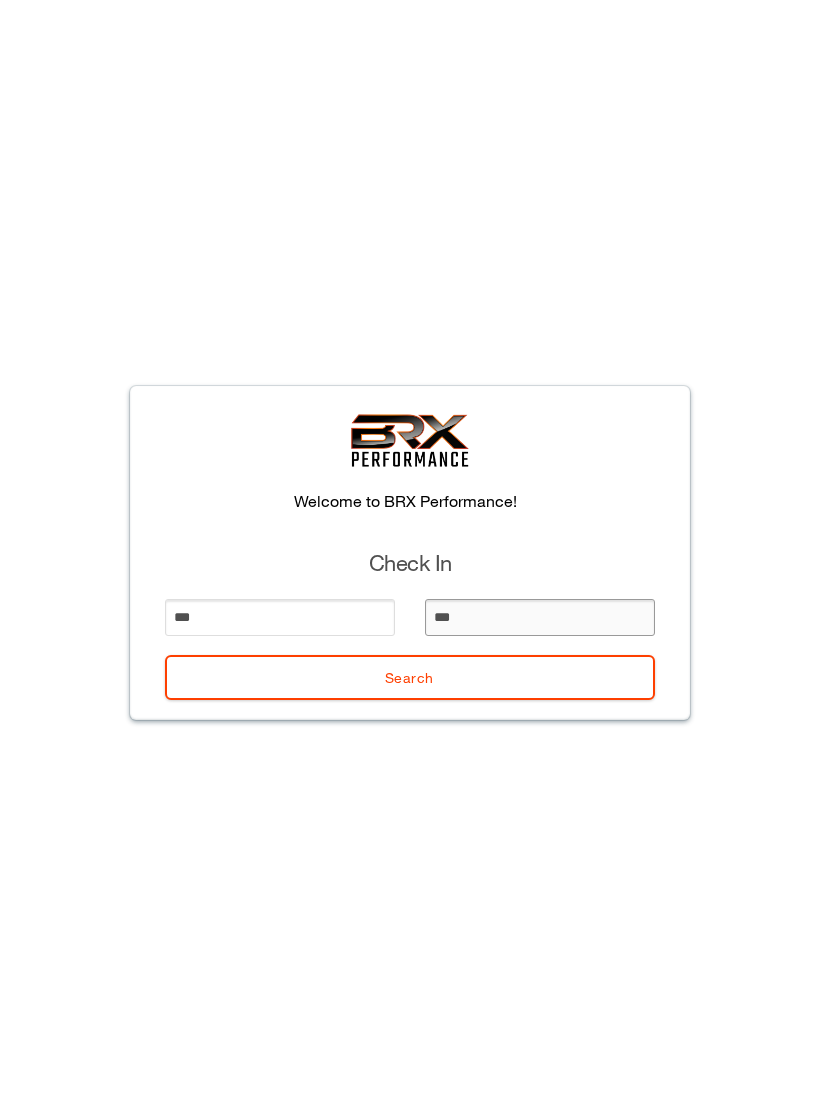 type on "****" 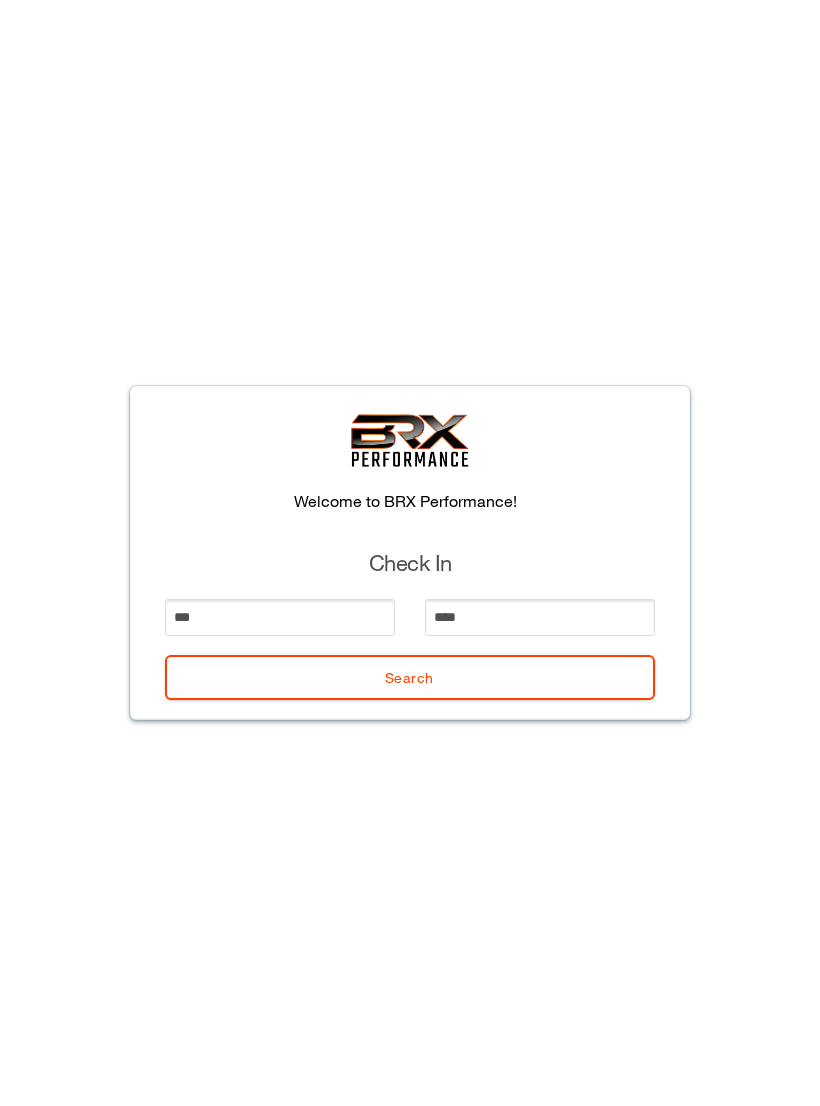 click on "Search" at bounding box center (410, 677) 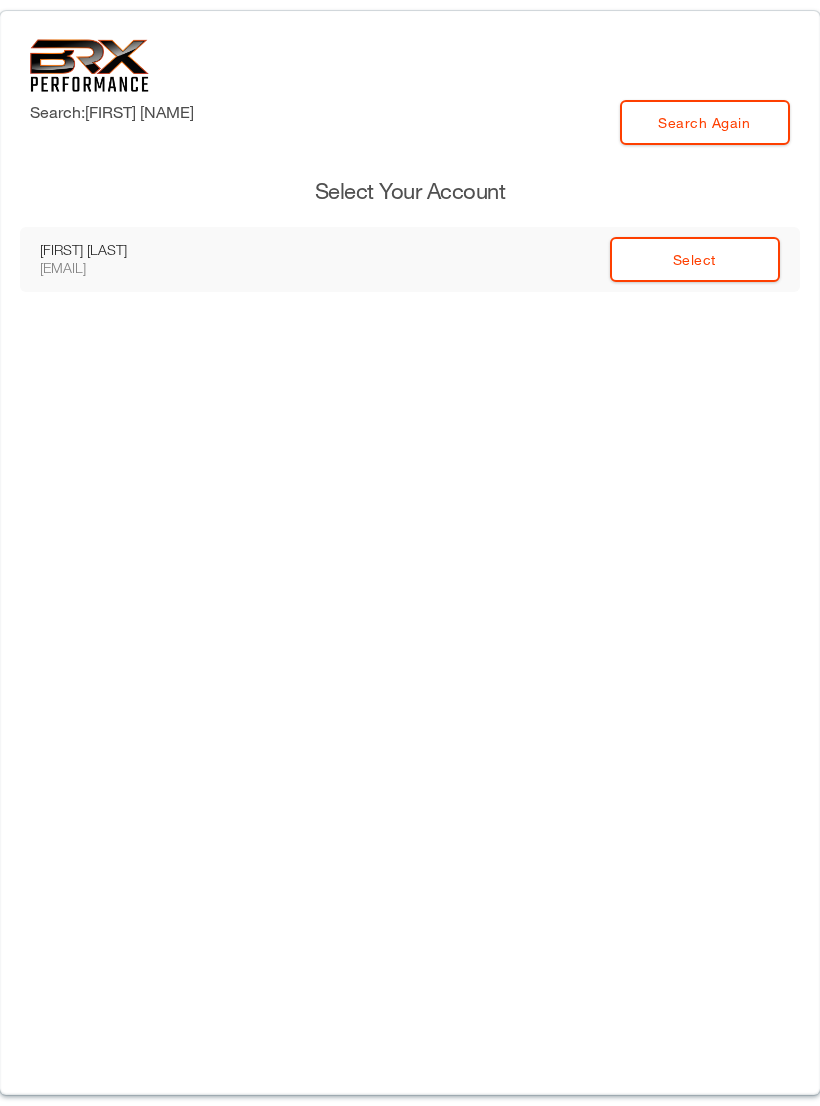click on "Select" at bounding box center [695, 259] 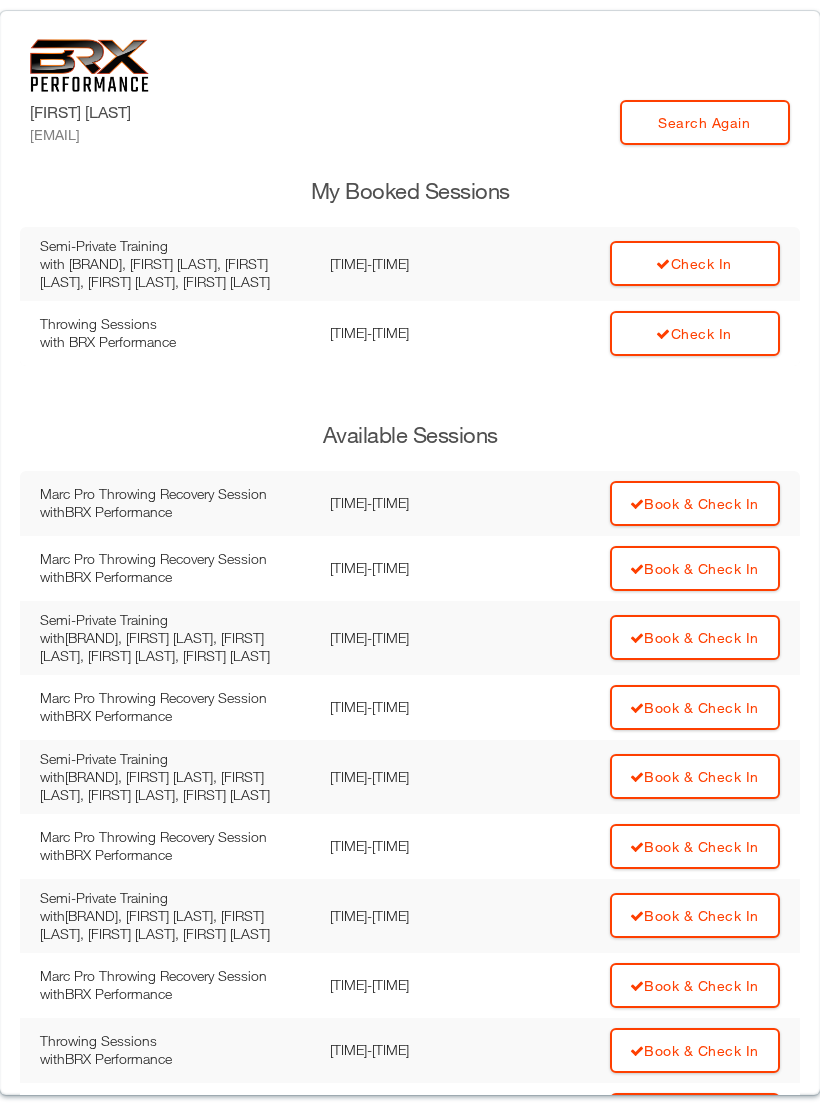 click on "Check In" at bounding box center [695, 263] 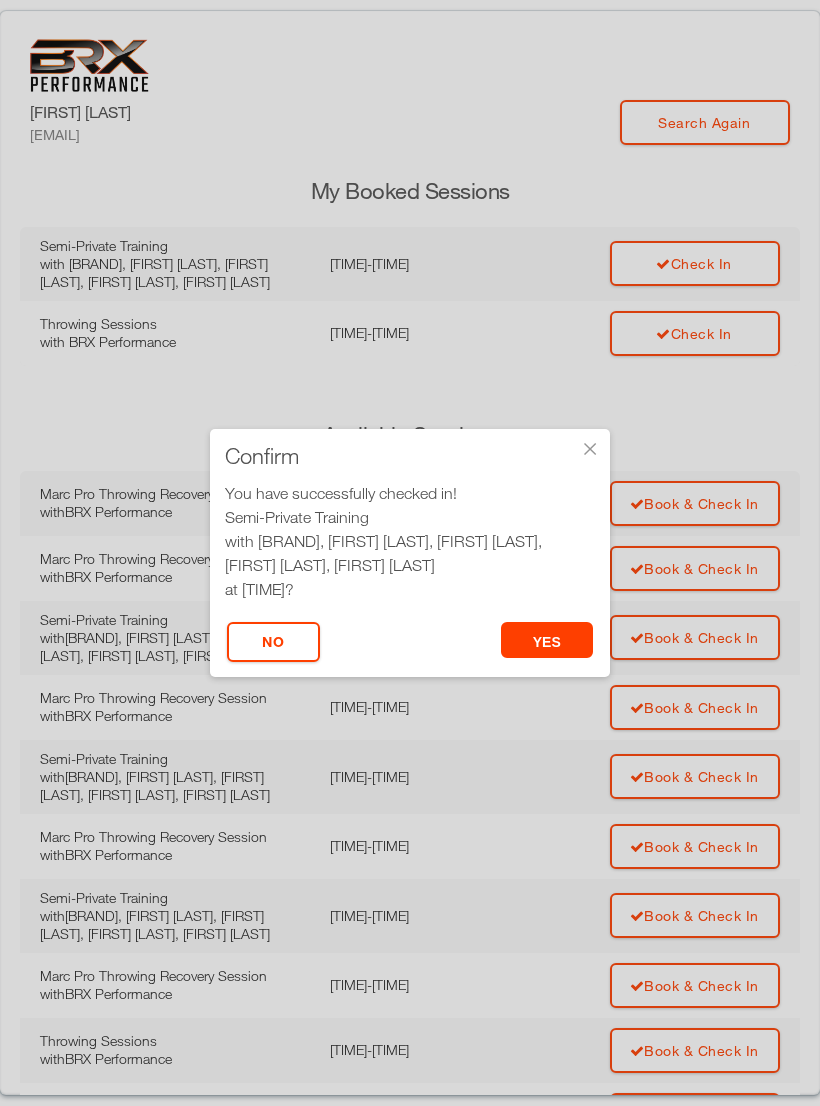 click on "No" at bounding box center [273, 642] 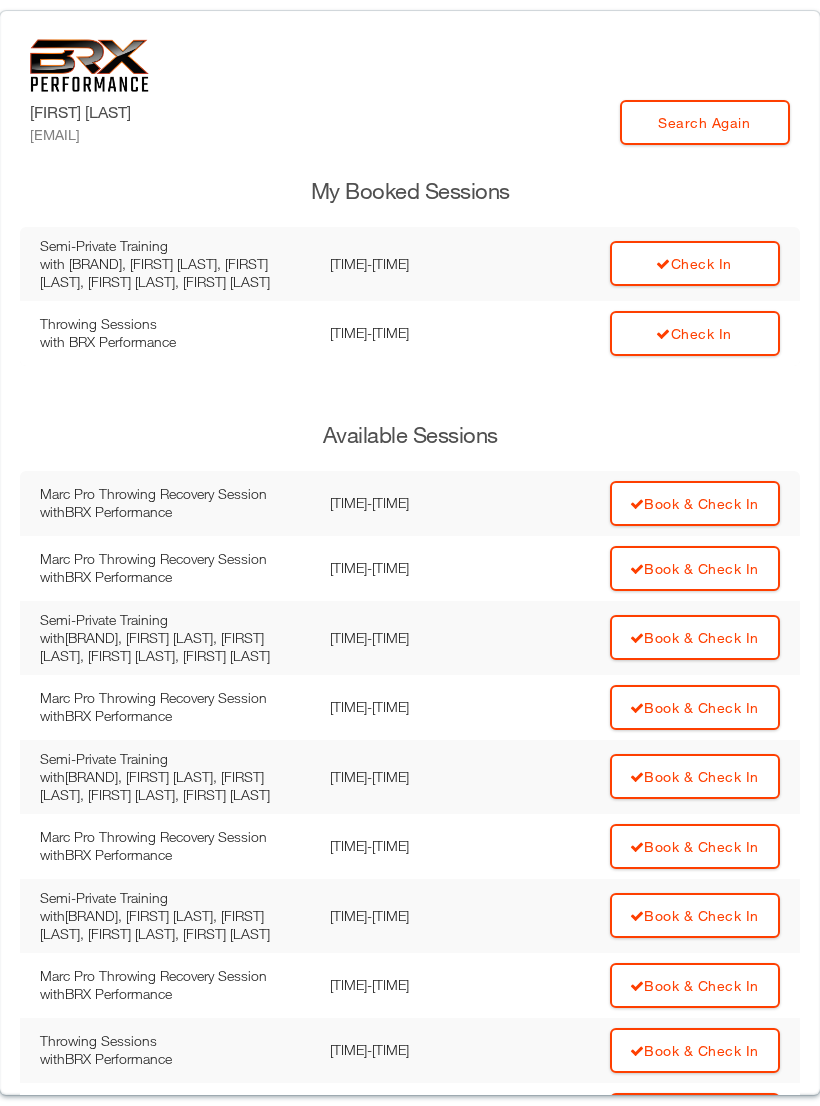 click on "Check In" at bounding box center [695, 263] 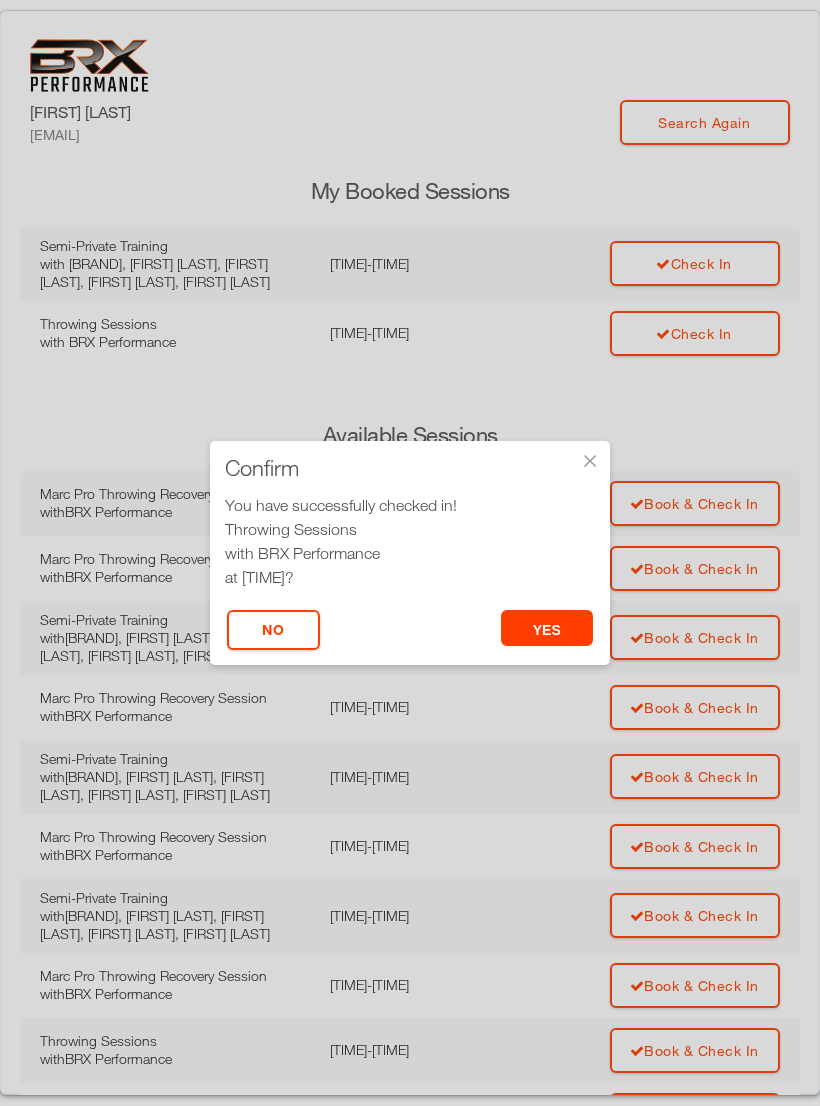 click on "yes" at bounding box center (547, 628) 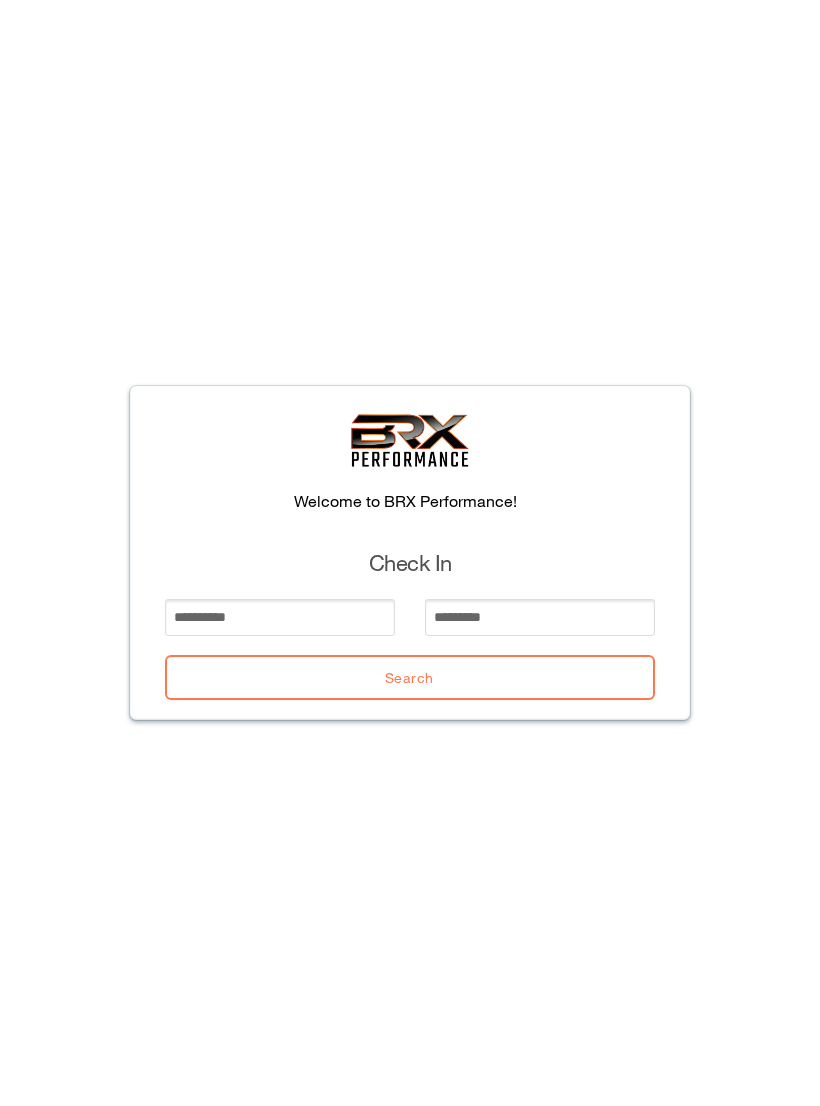 scroll, scrollTop: 0, scrollLeft: 0, axis: both 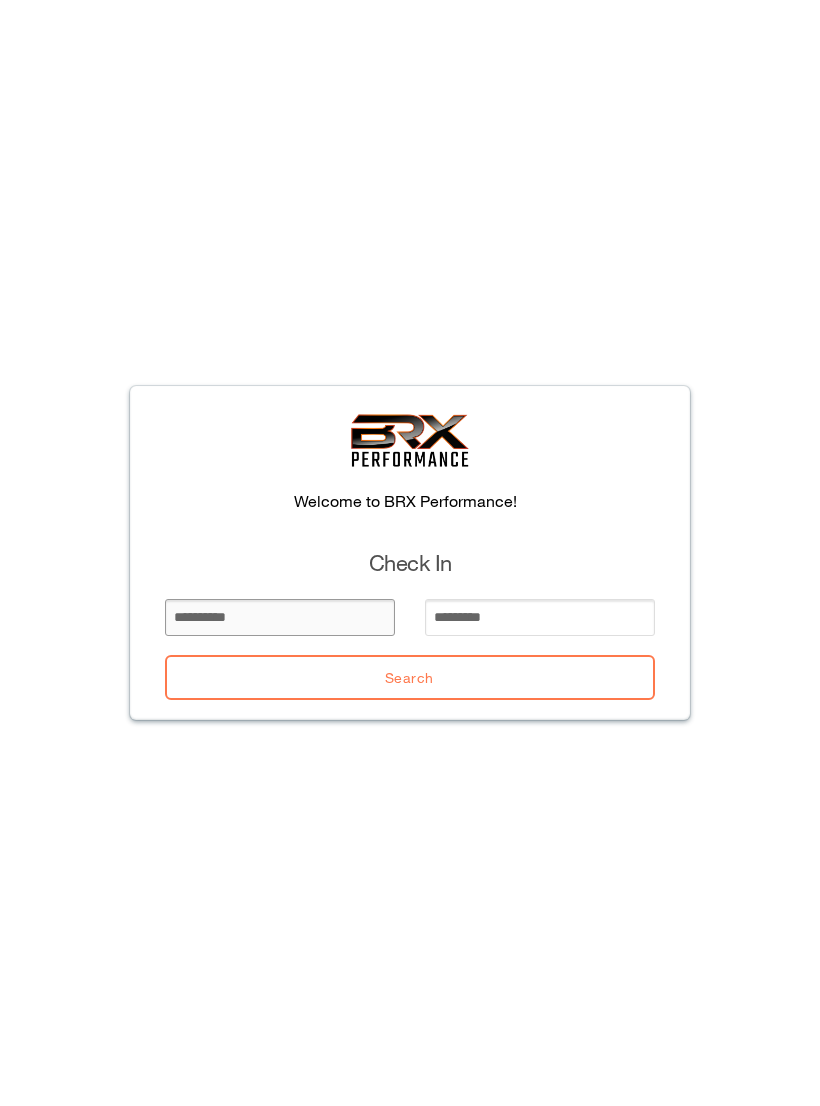 click at bounding box center (280, 617) 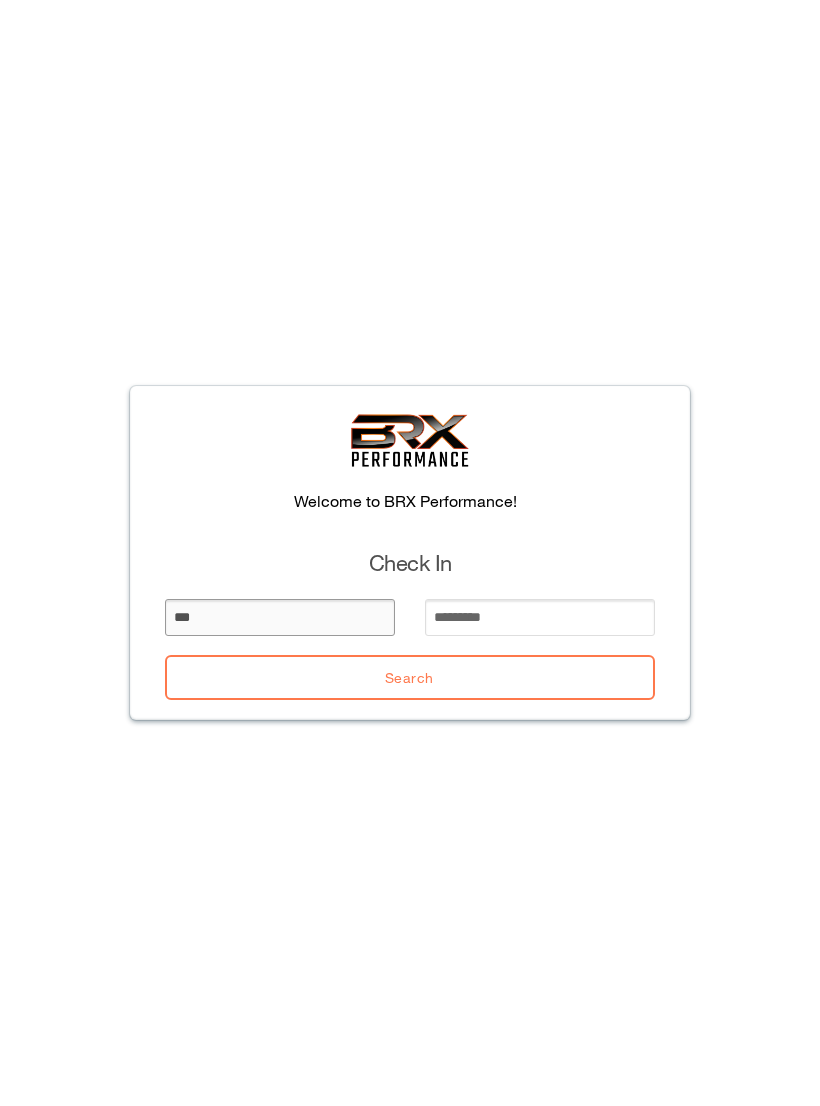 type on "***" 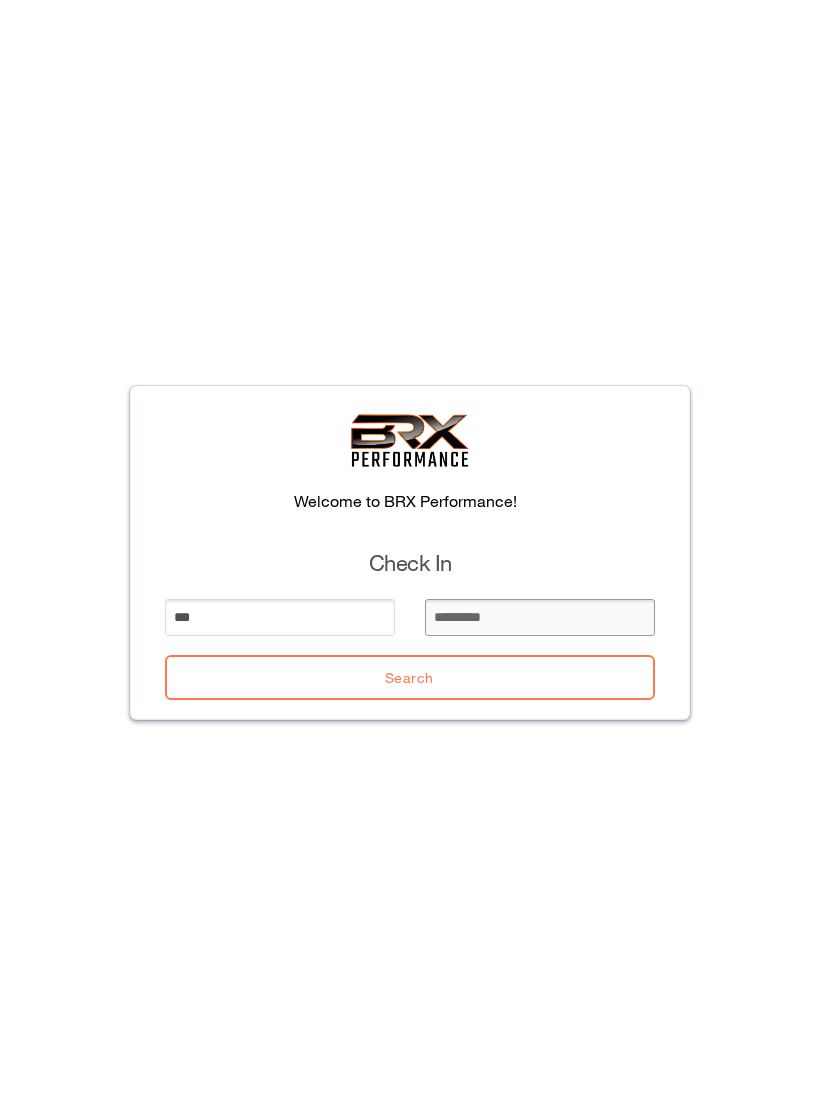 click at bounding box center [540, 617] 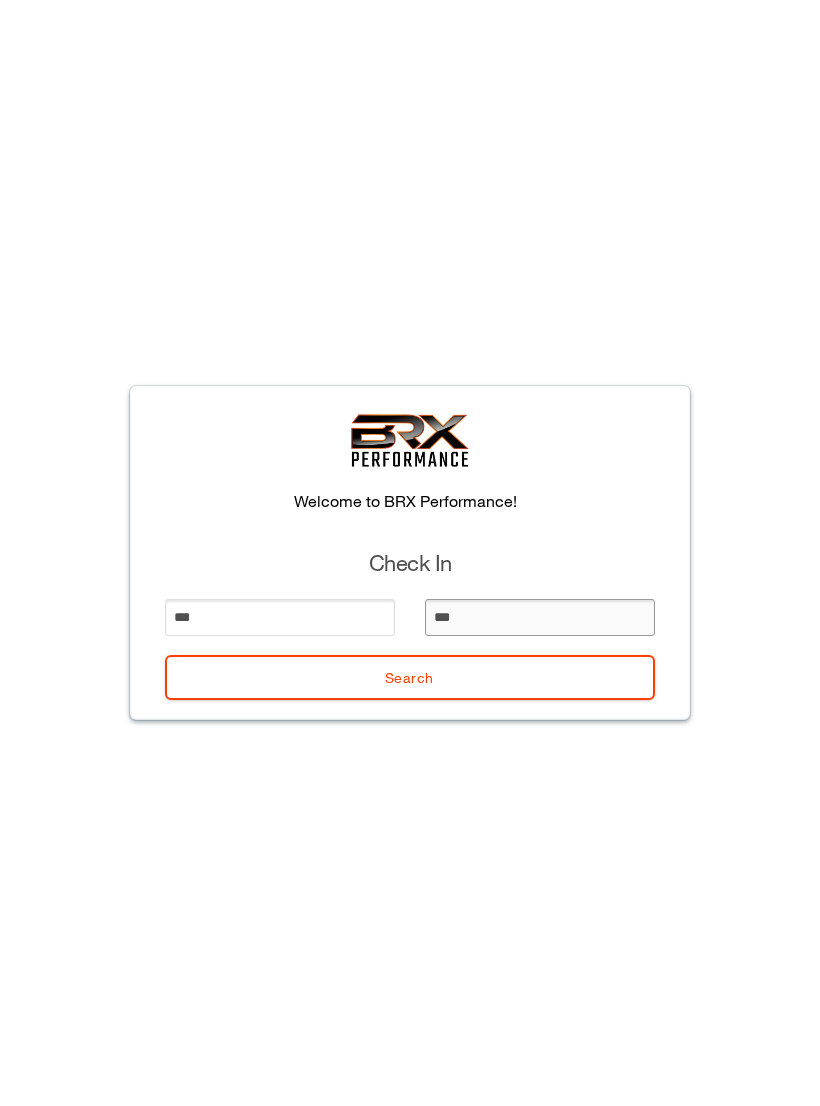 type on "****" 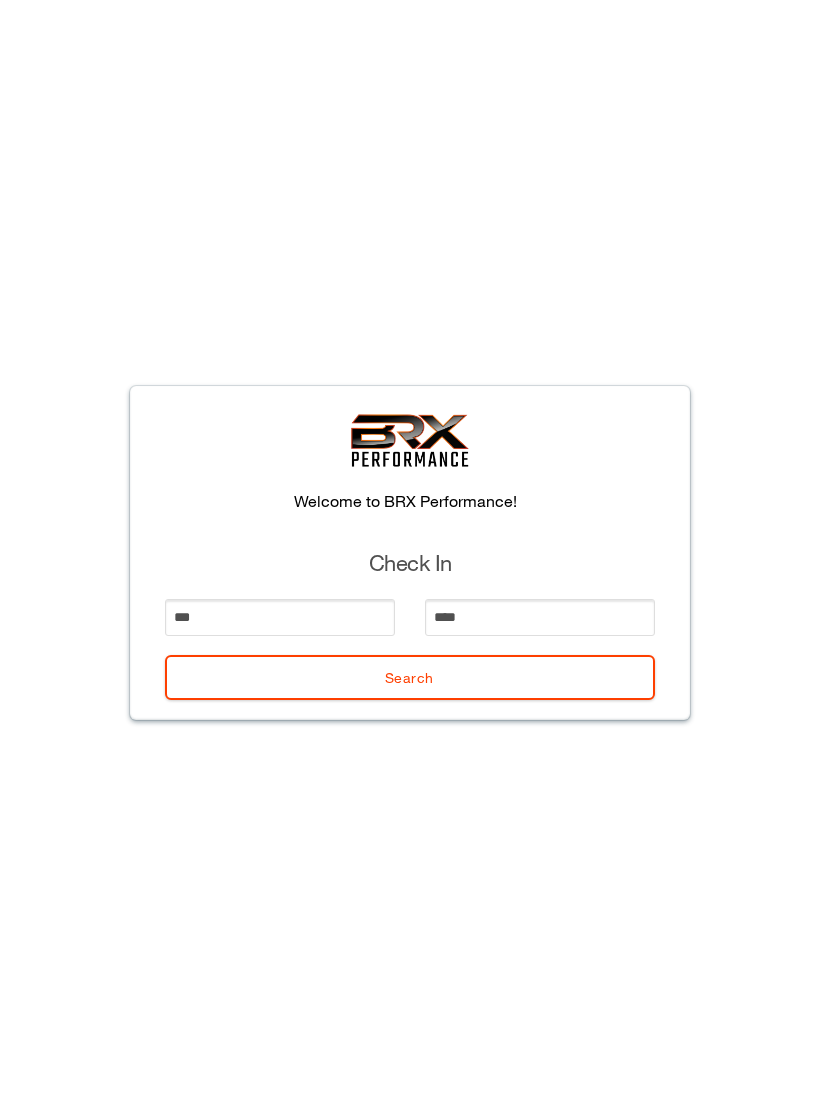click on "Search" at bounding box center (410, 677) 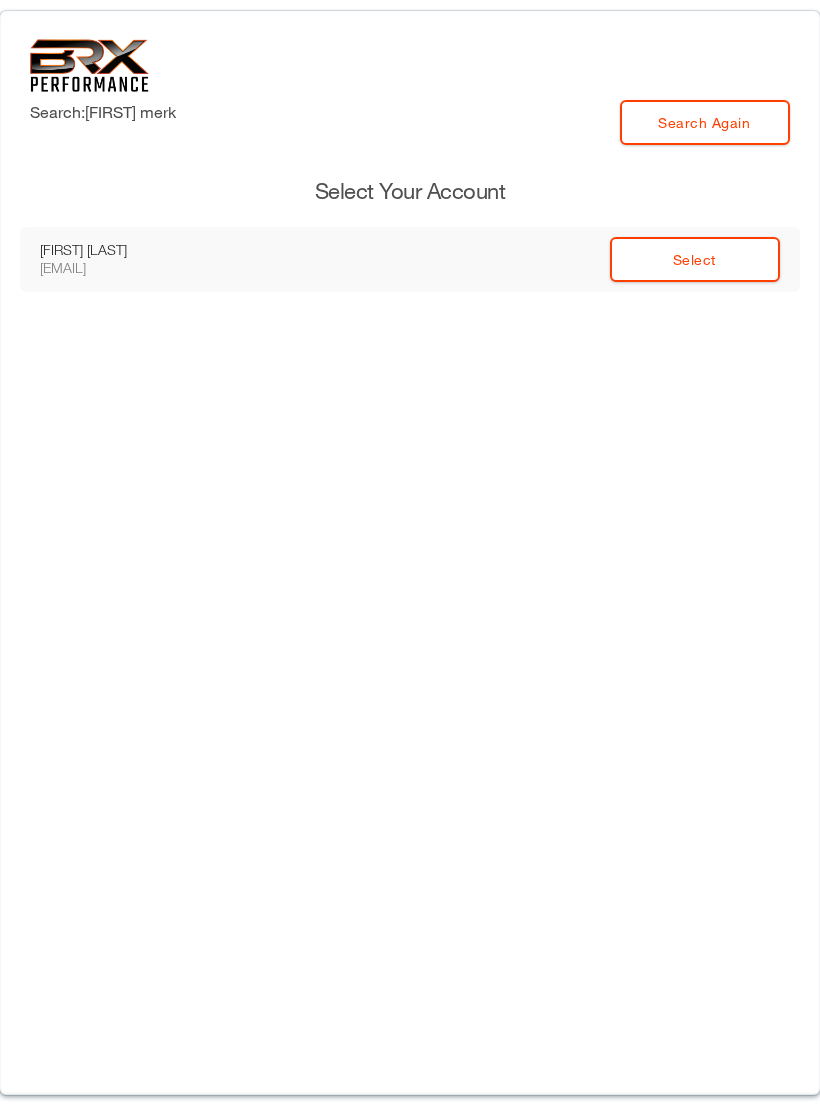 click on "Select" at bounding box center [695, 259] 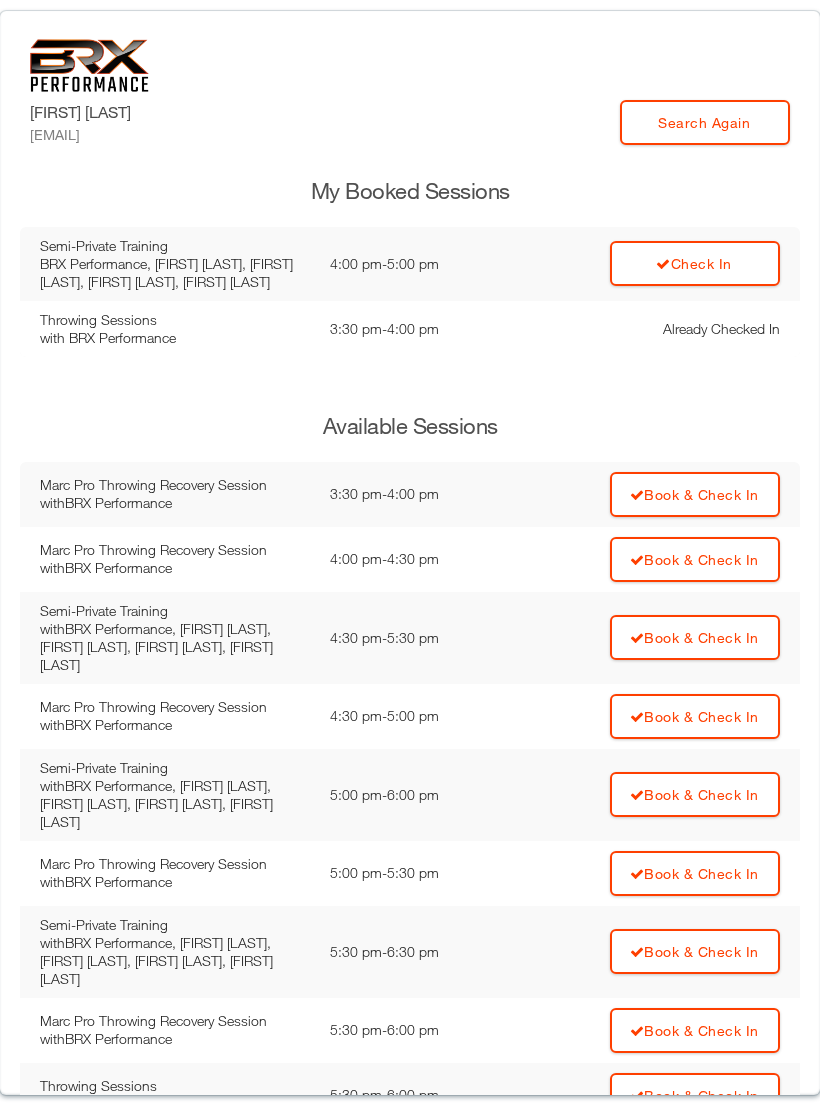 click on "Check In" at bounding box center [695, 263] 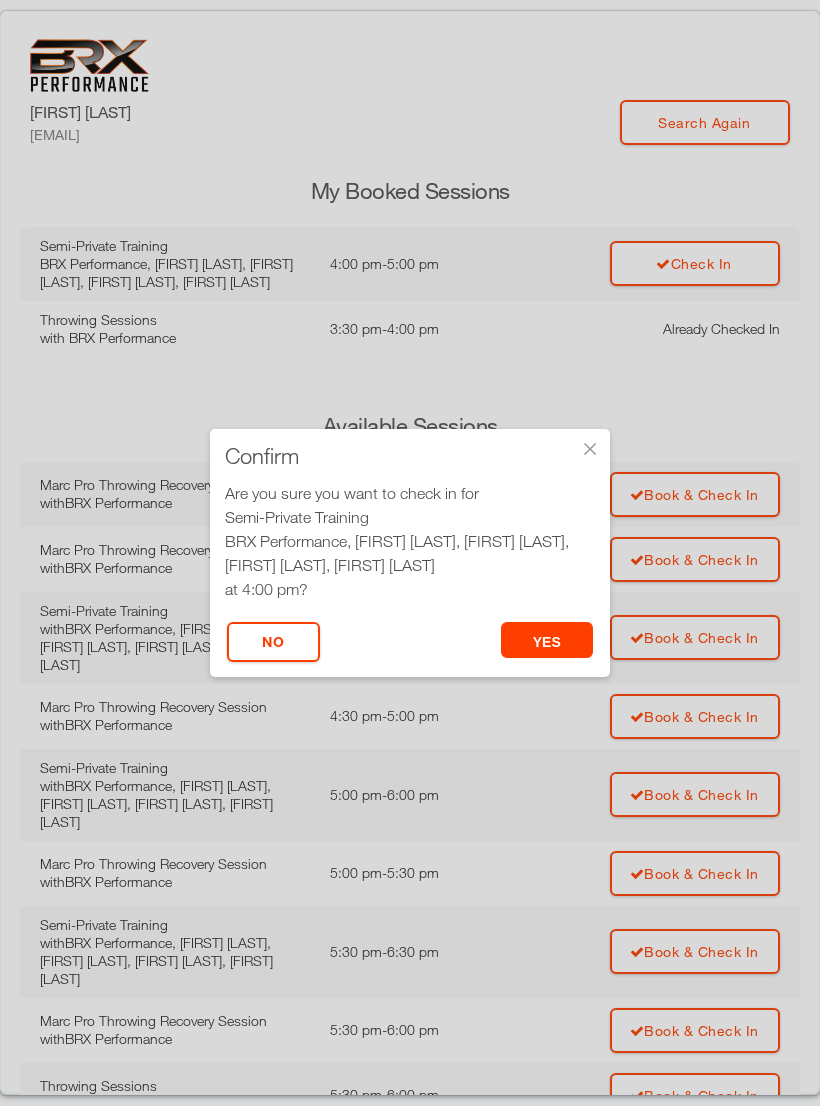 click on "yes" at bounding box center [547, 640] 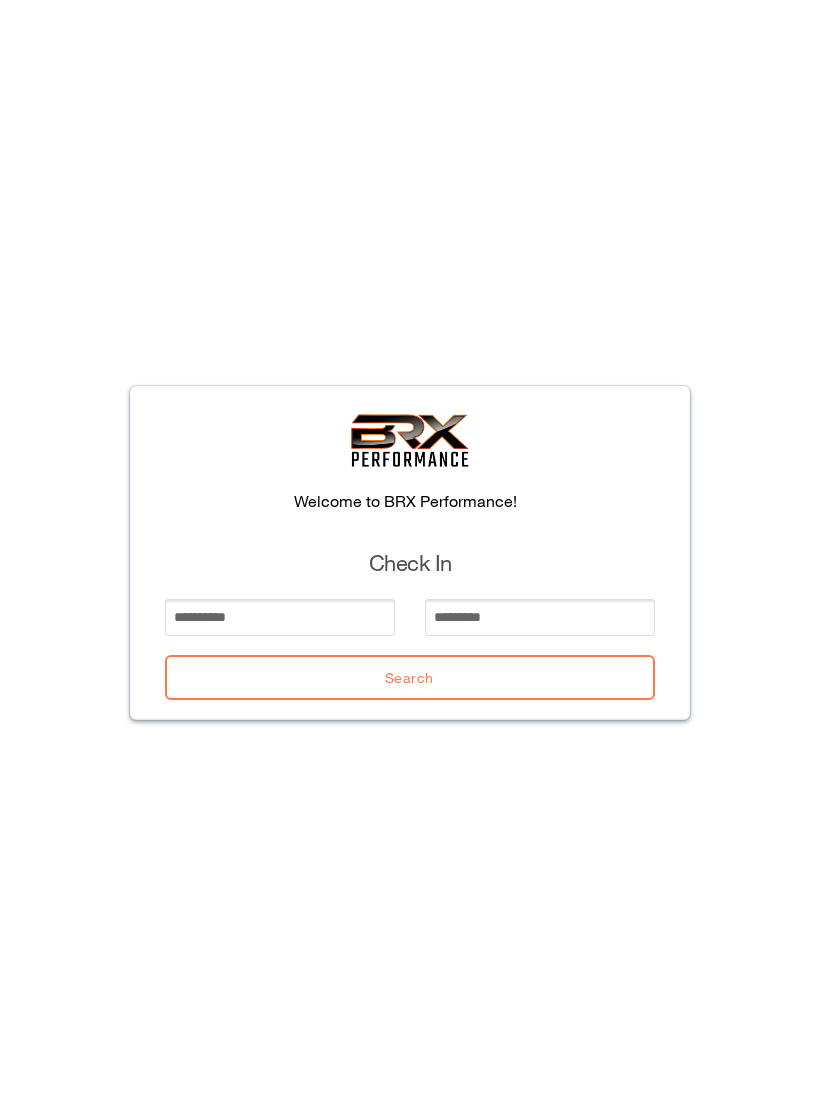 scroll, scrollTop: 0, scrollLeft: 0, axis: both 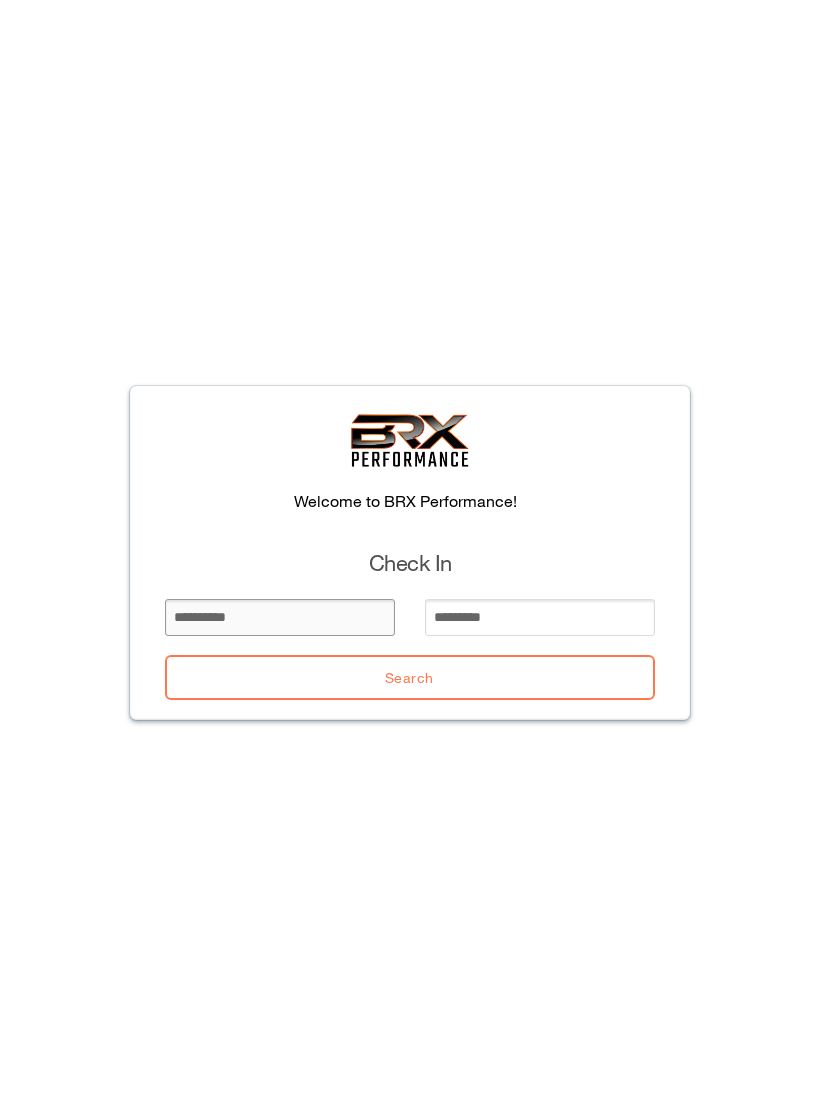 click at bounding box center (280, 617) 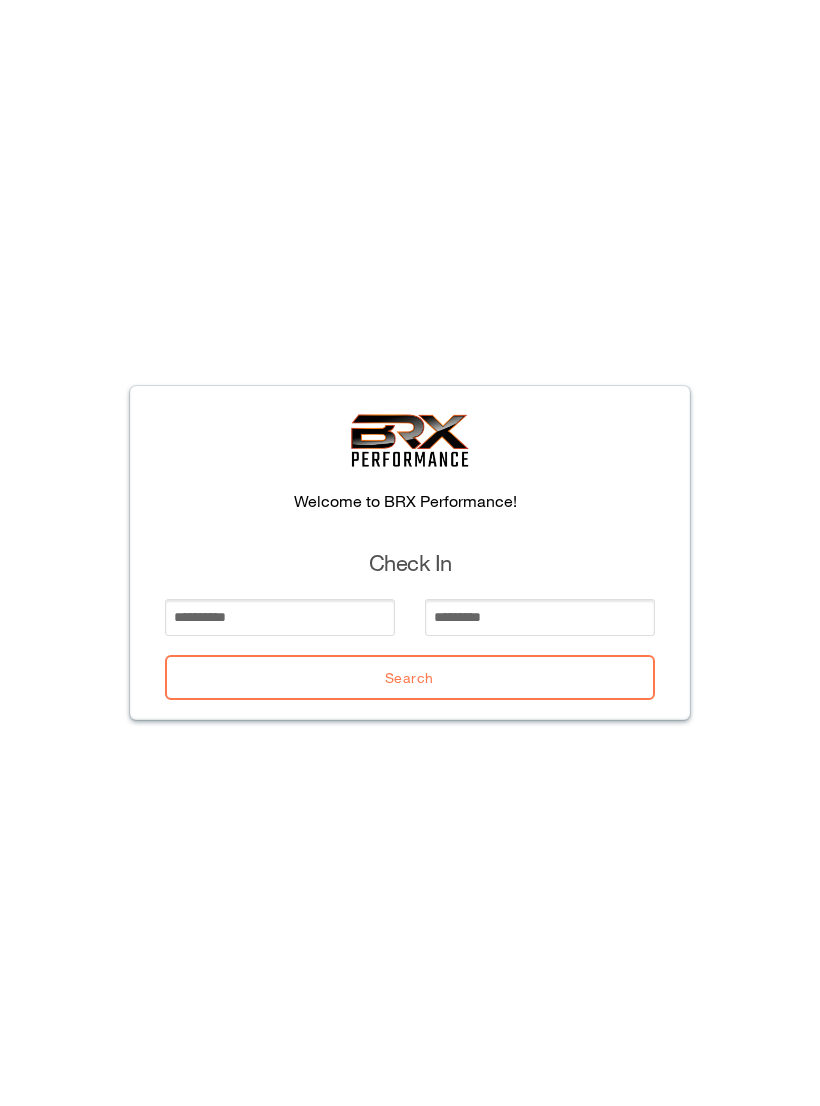 click on "Confirm
No
Yes
?
Welcome to BRX Performance!
Check In
Search" at bounding box center [410, 553] 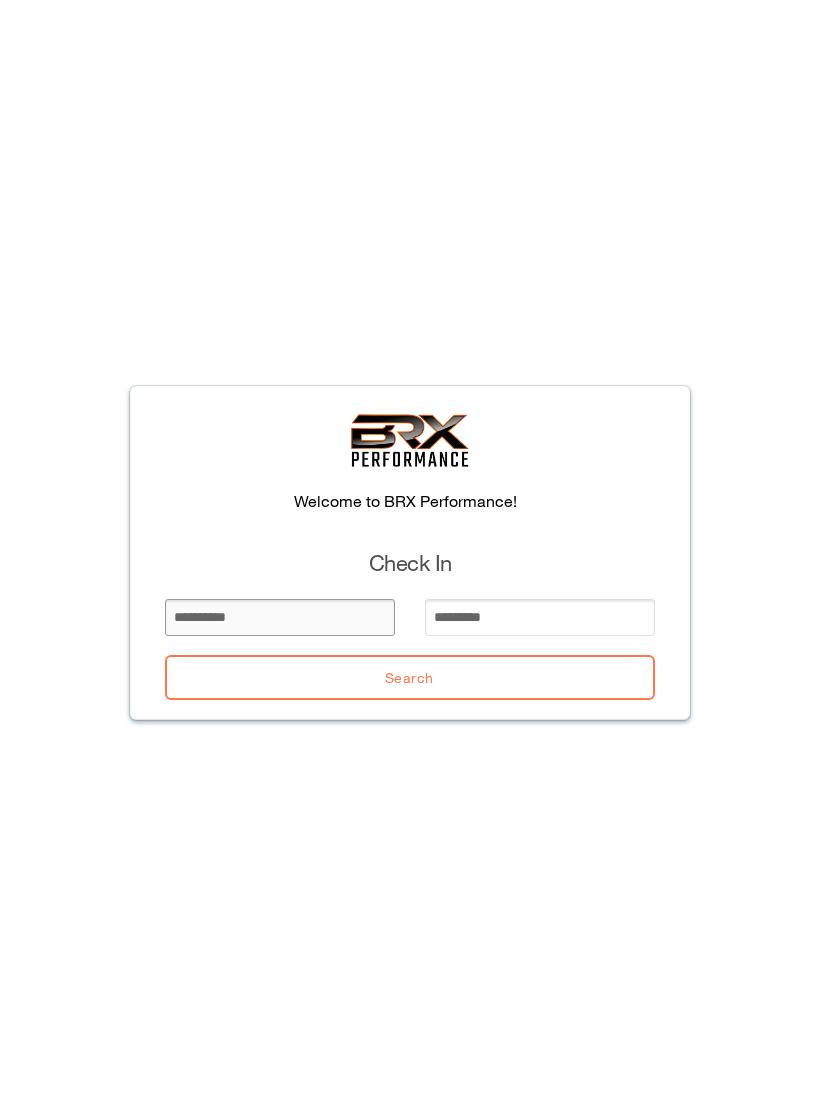 click at bounding box center [280, 617] 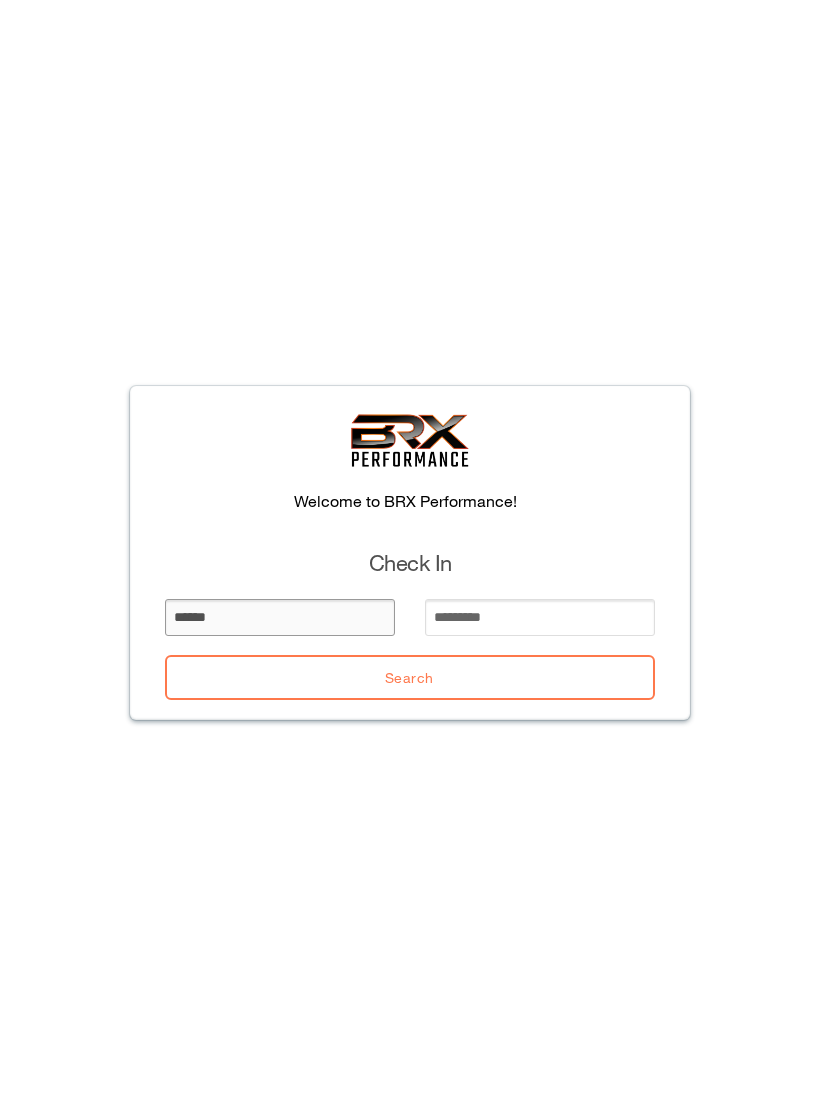 type on "******" 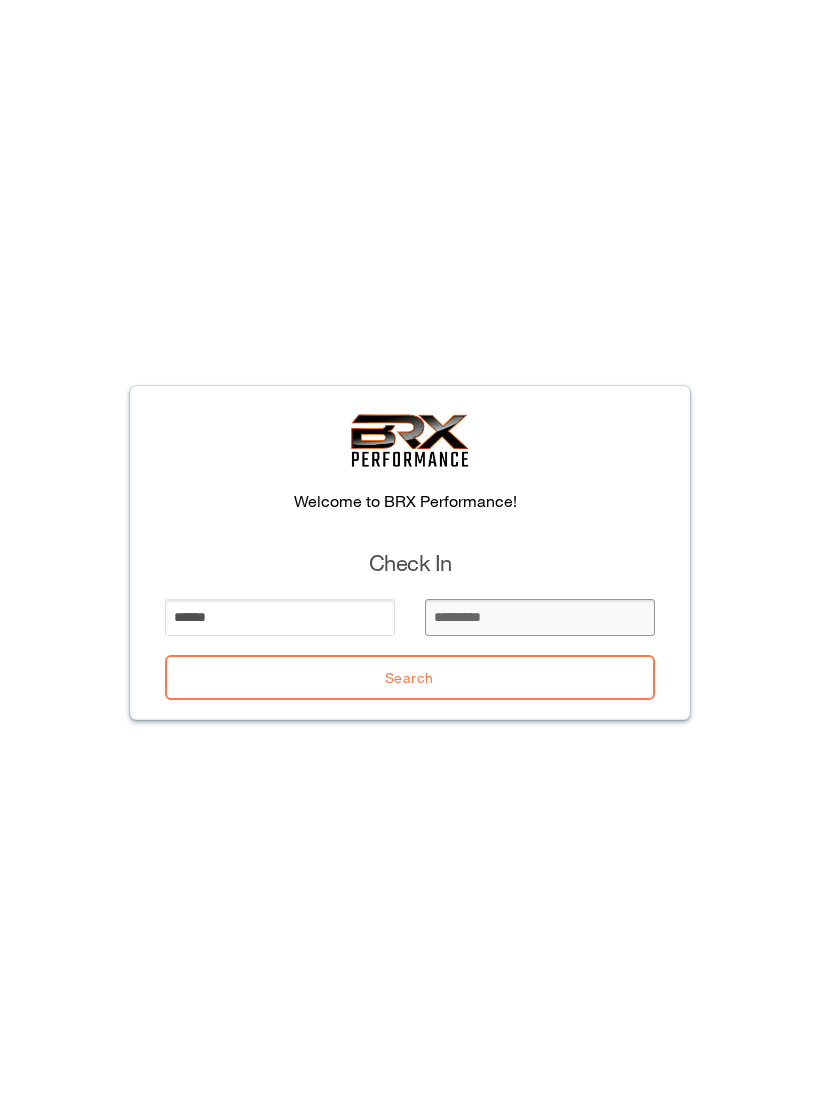 click at bounding box center (540, 617) 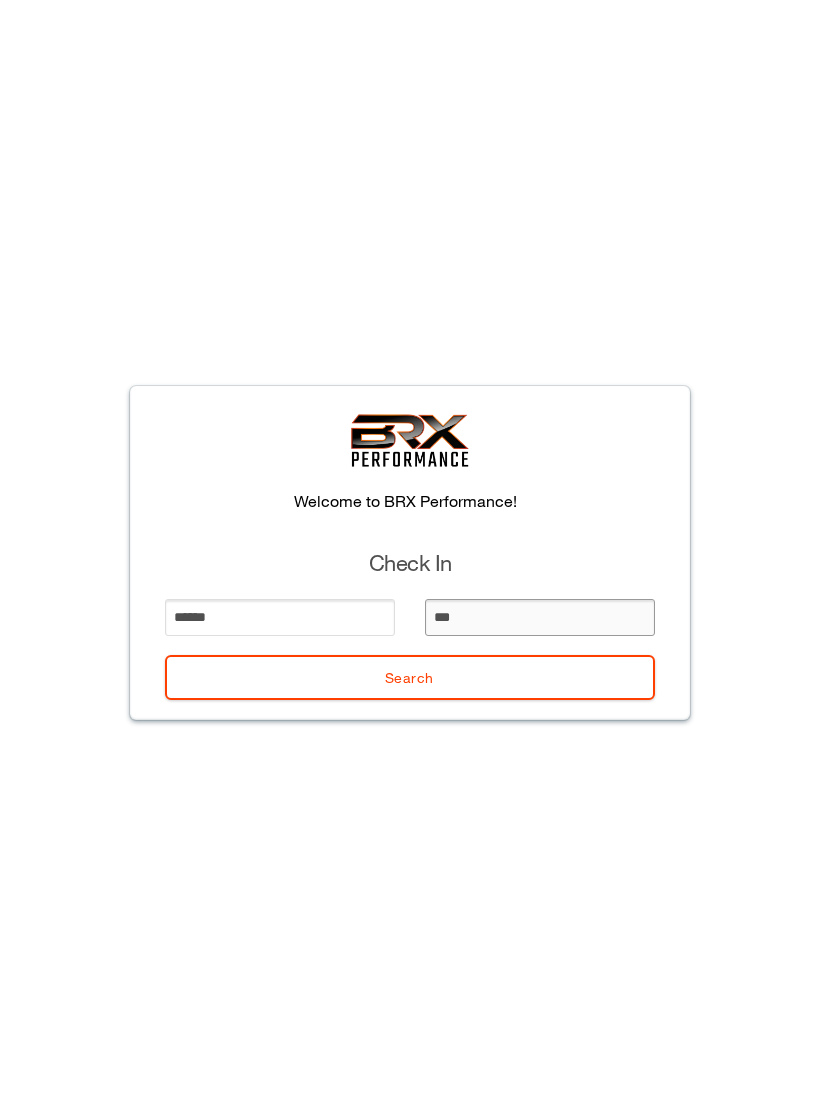 type on "****" 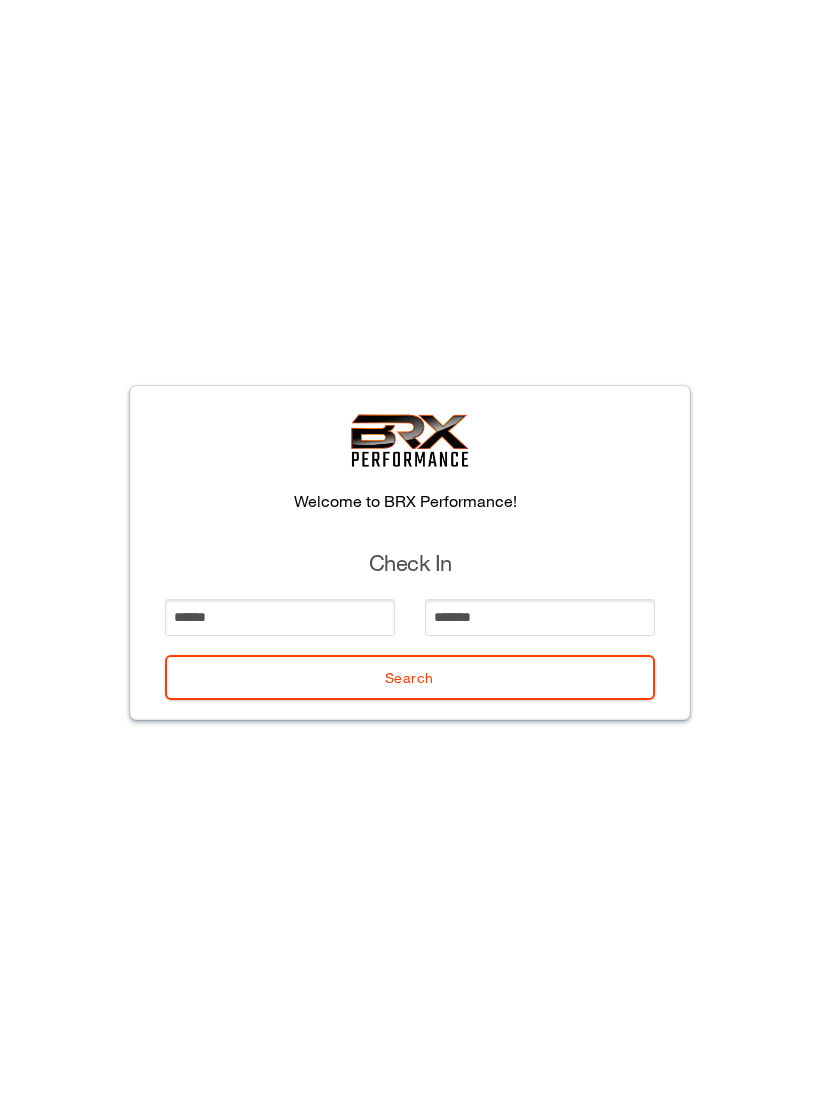 click on "Search" at bounding box center [410, 677] 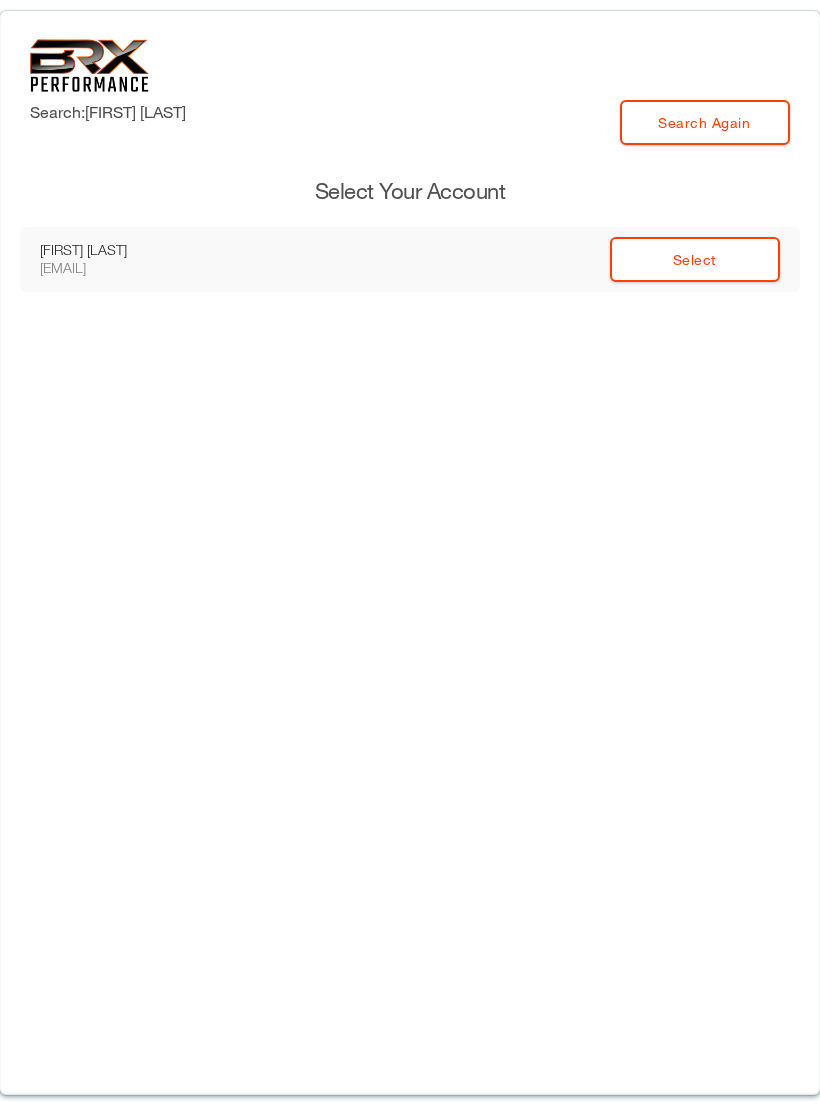 click on "Select" at bounding box center [695, 259] 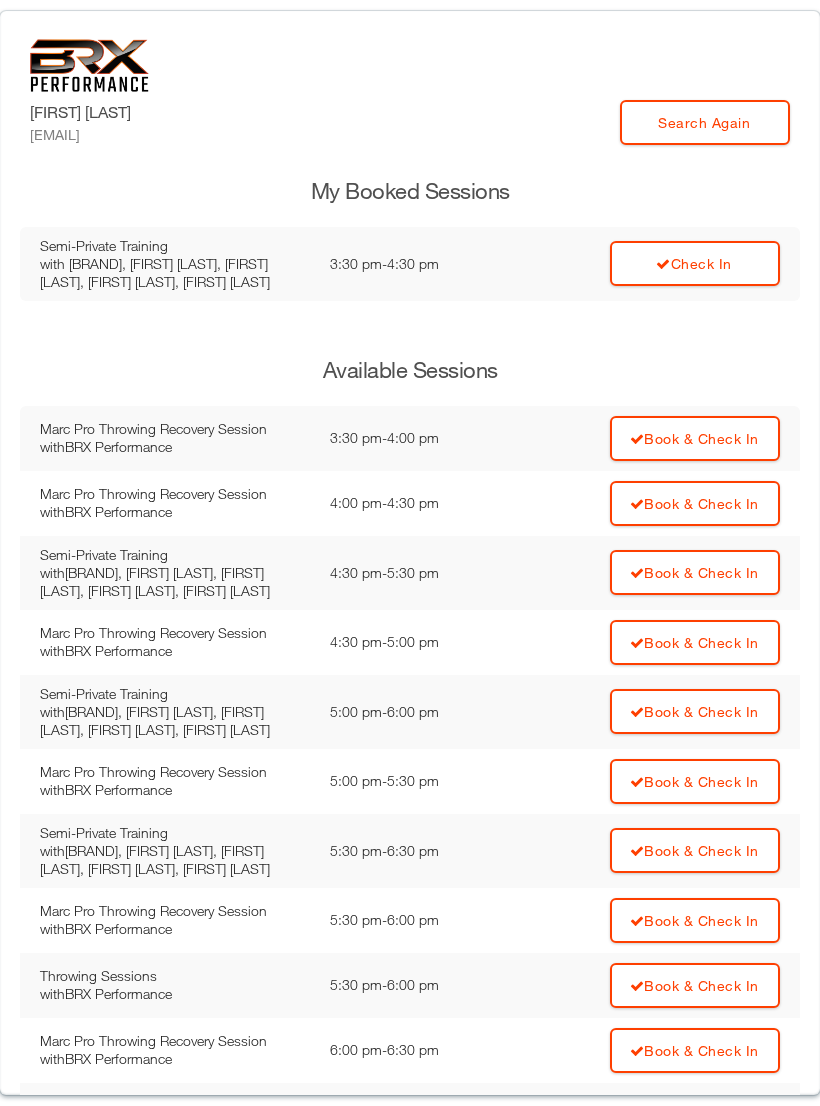 click on "Check In" at bounding box center [695, 263] 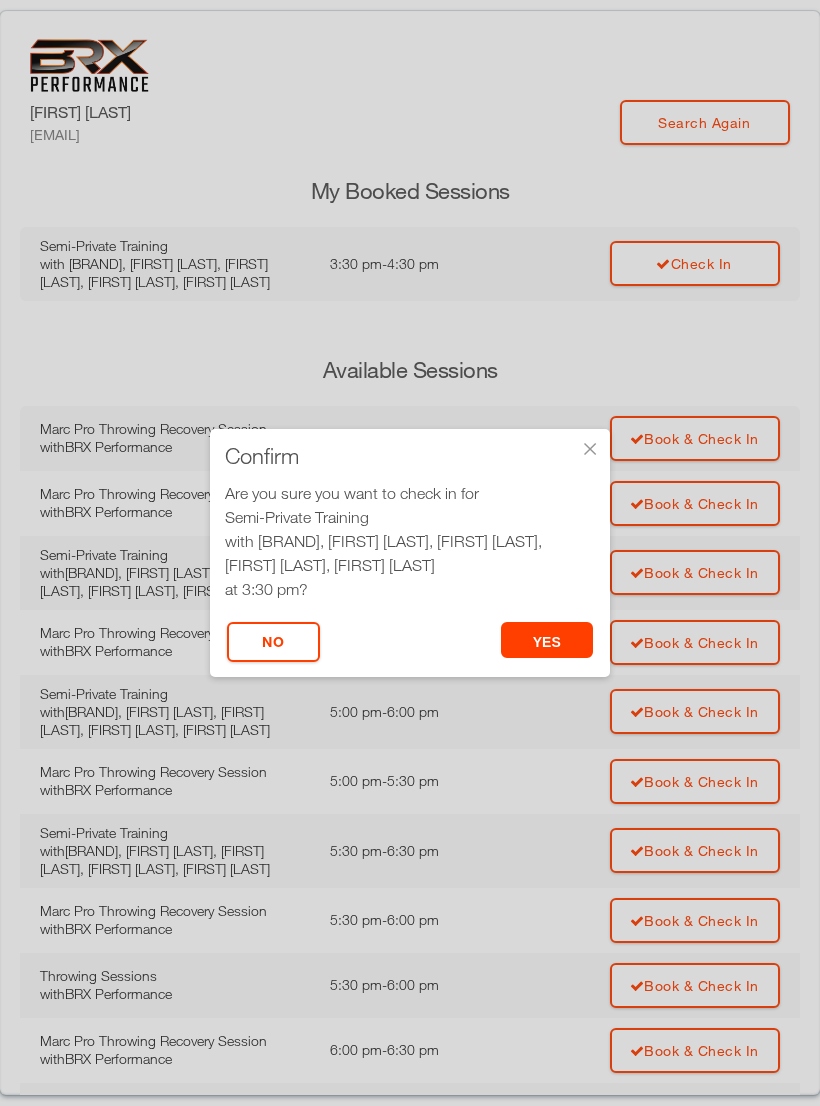 click on "yes" at bounding box center [547, 640] 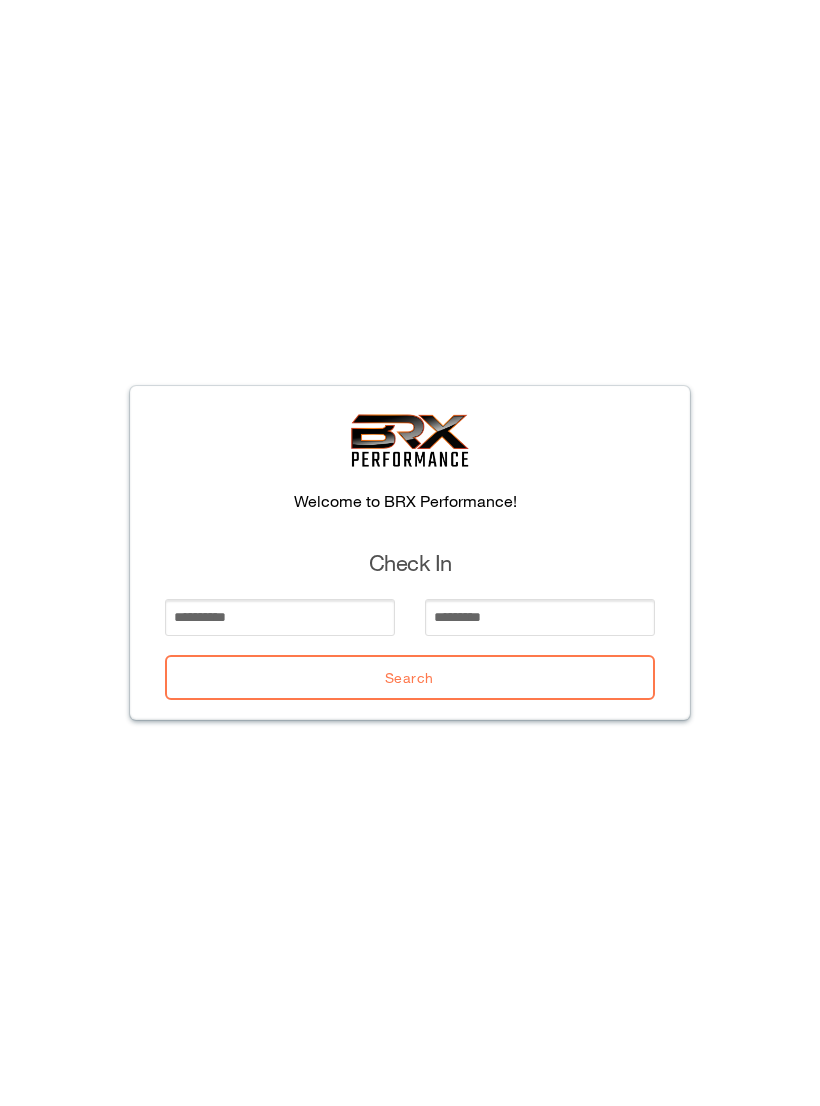 scroll, scrollTop: 0, scrollLeft: 0, axis: both 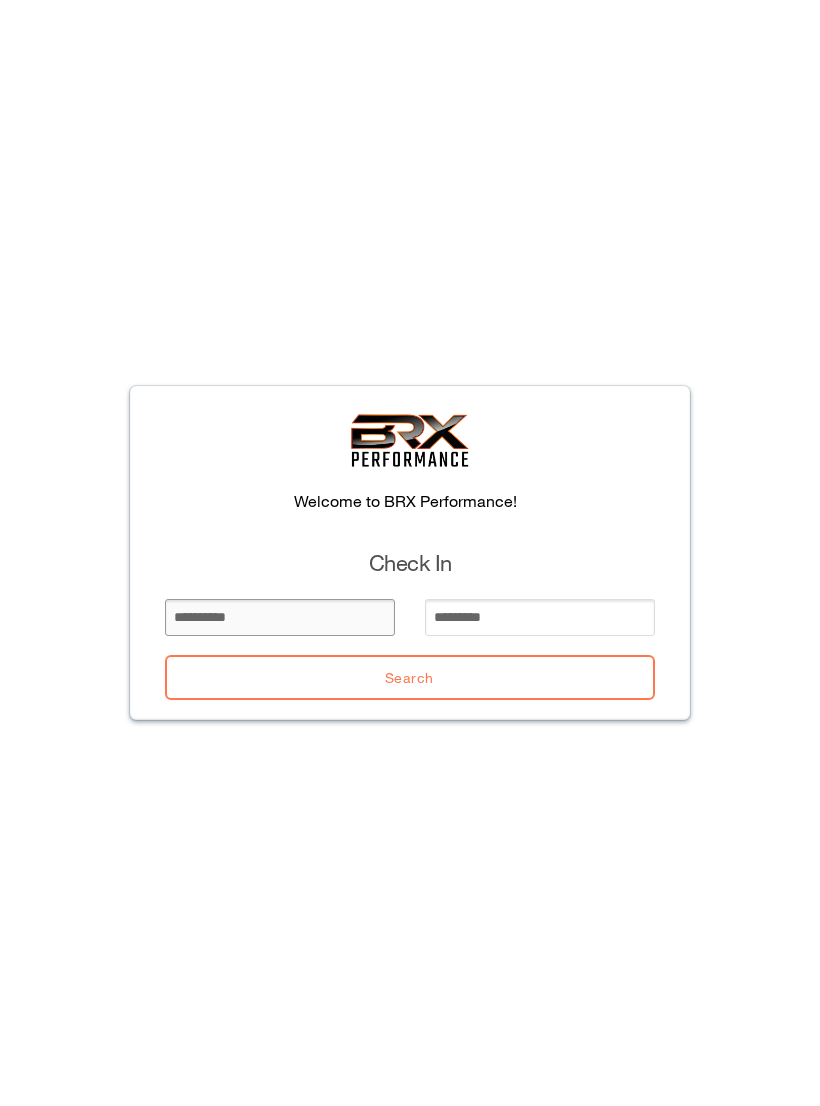 click at bounding box center (280, 617) 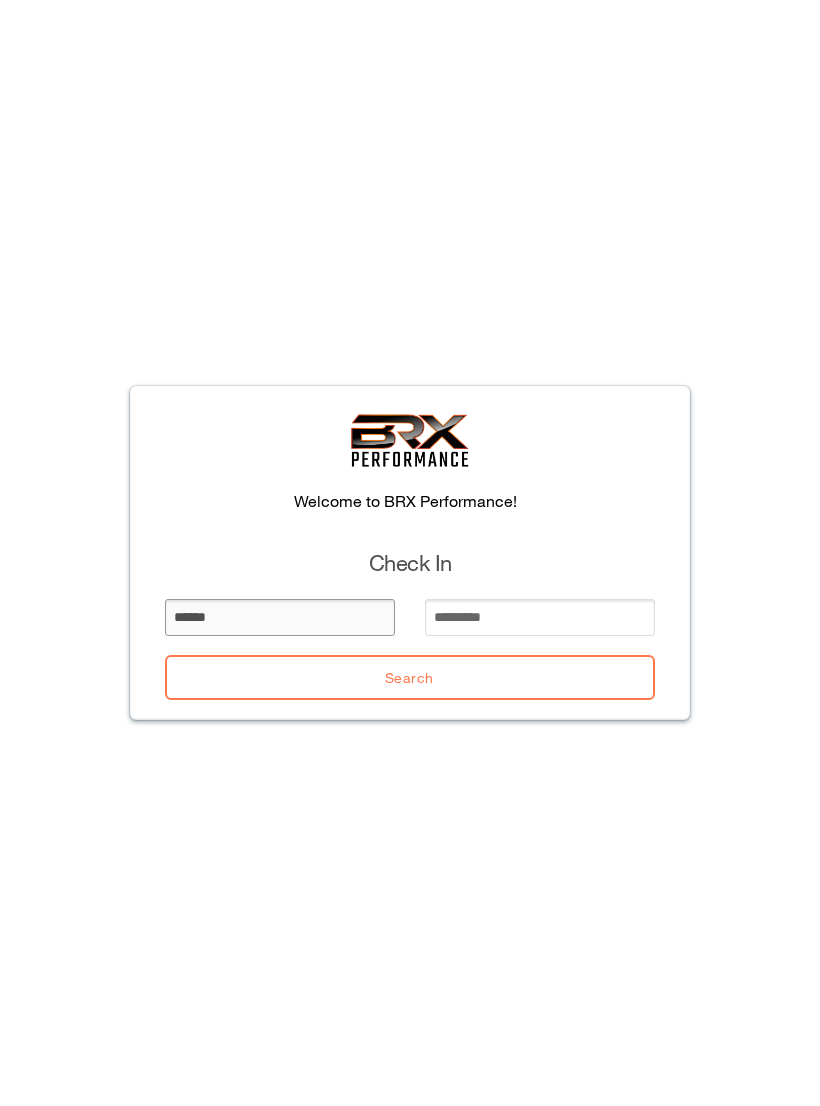type on "******" 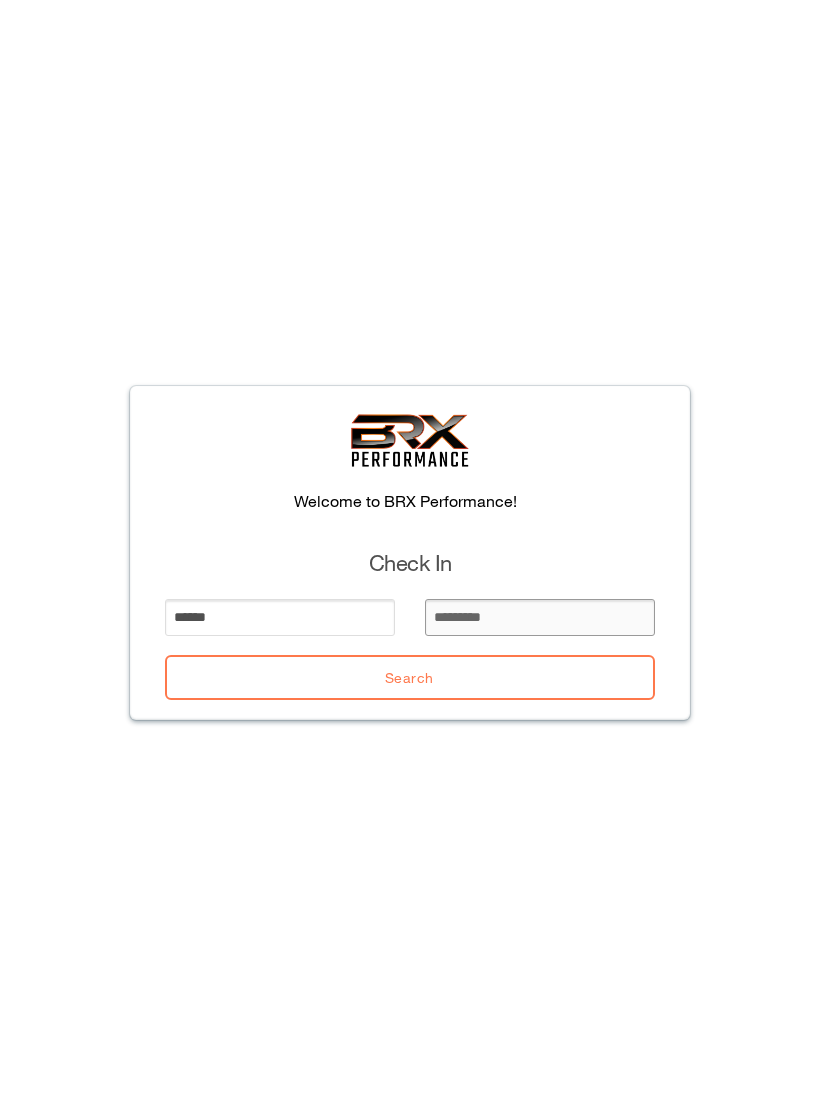 click at bounding box center (540, 617) 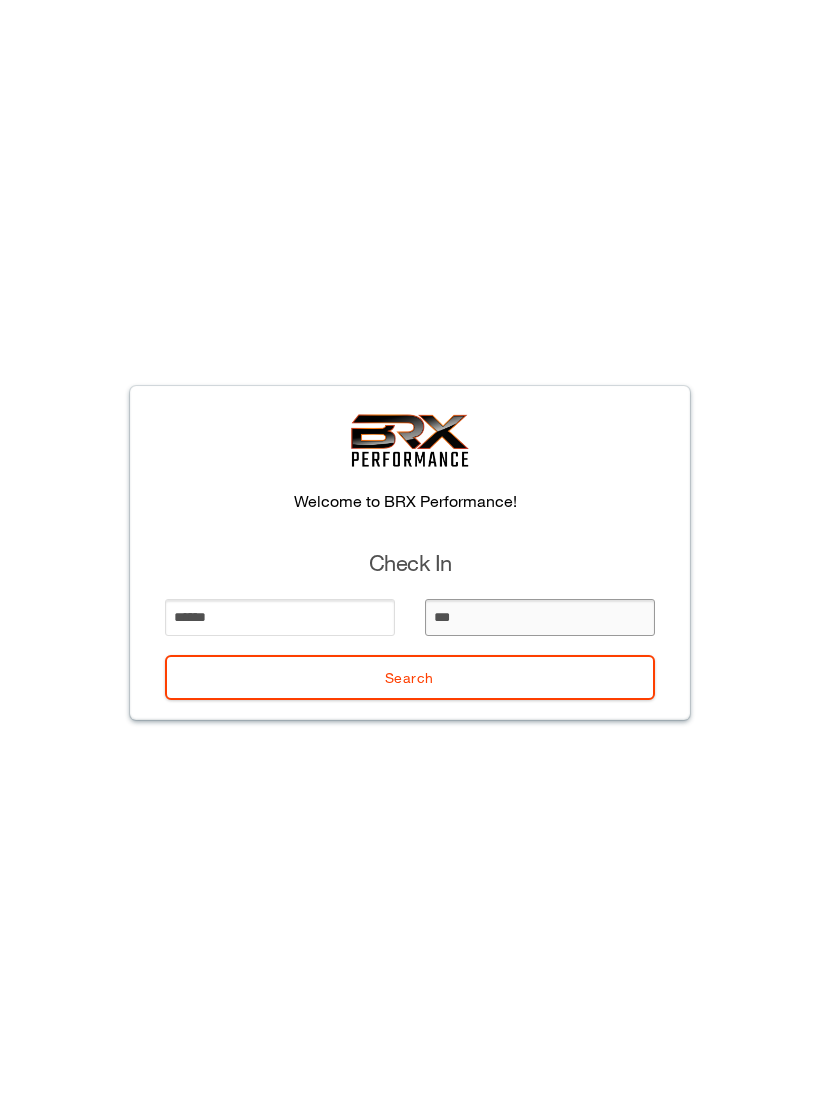 type on "****" 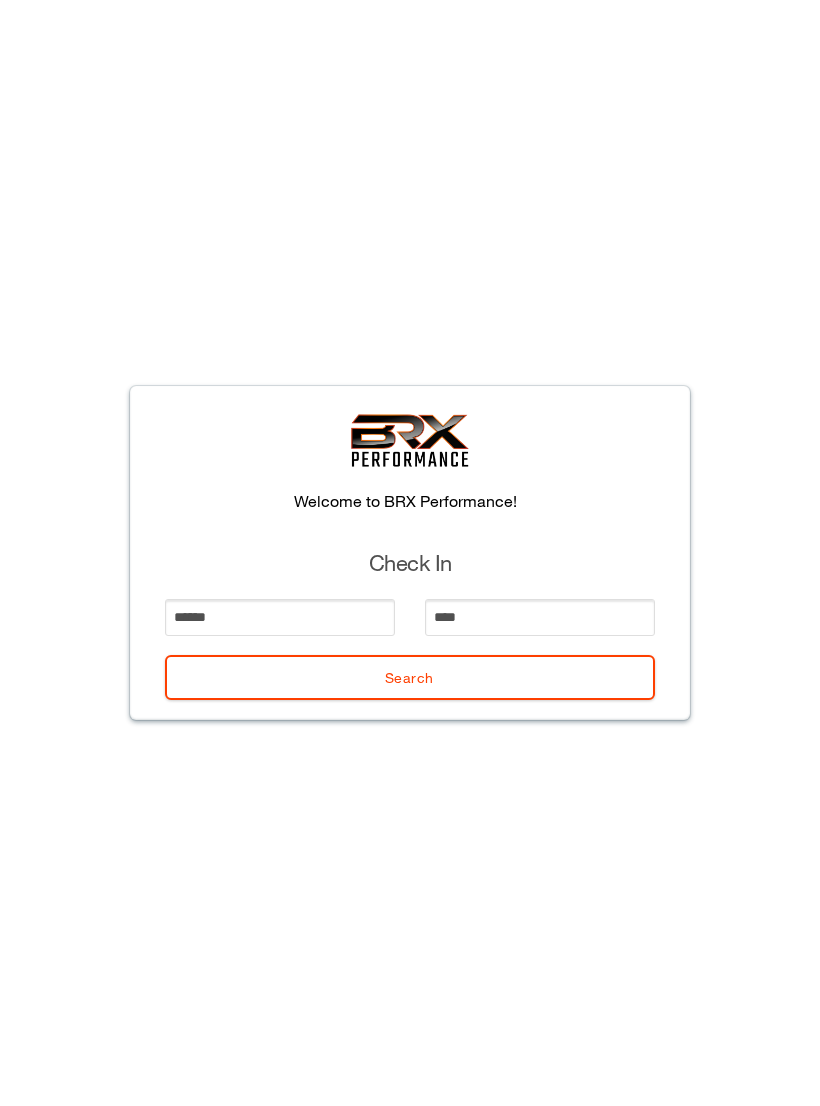 click on "Search" at bounding box center [410, 677] 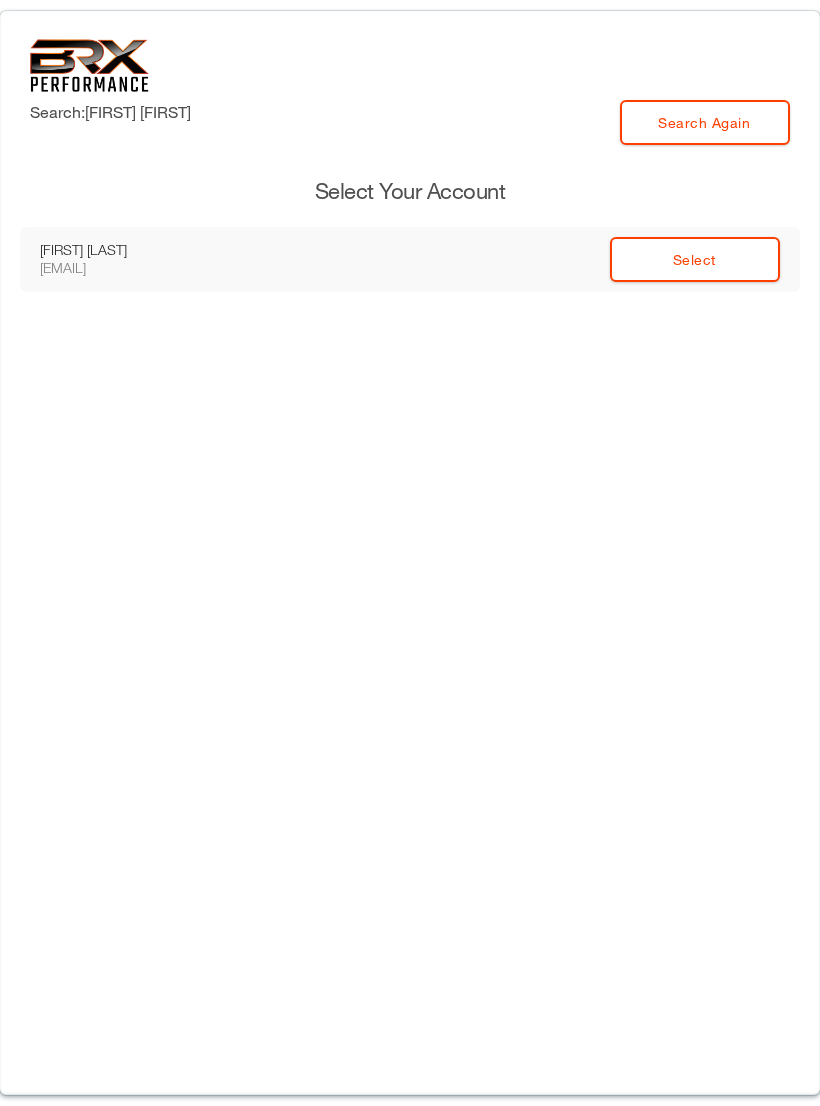 click on "Search:  [FIRST]   [LAST]
Search Again
Select Your Account
[FIRST]   [LAST]
[EMAIL]
Select" at bounding box center (410, 553) 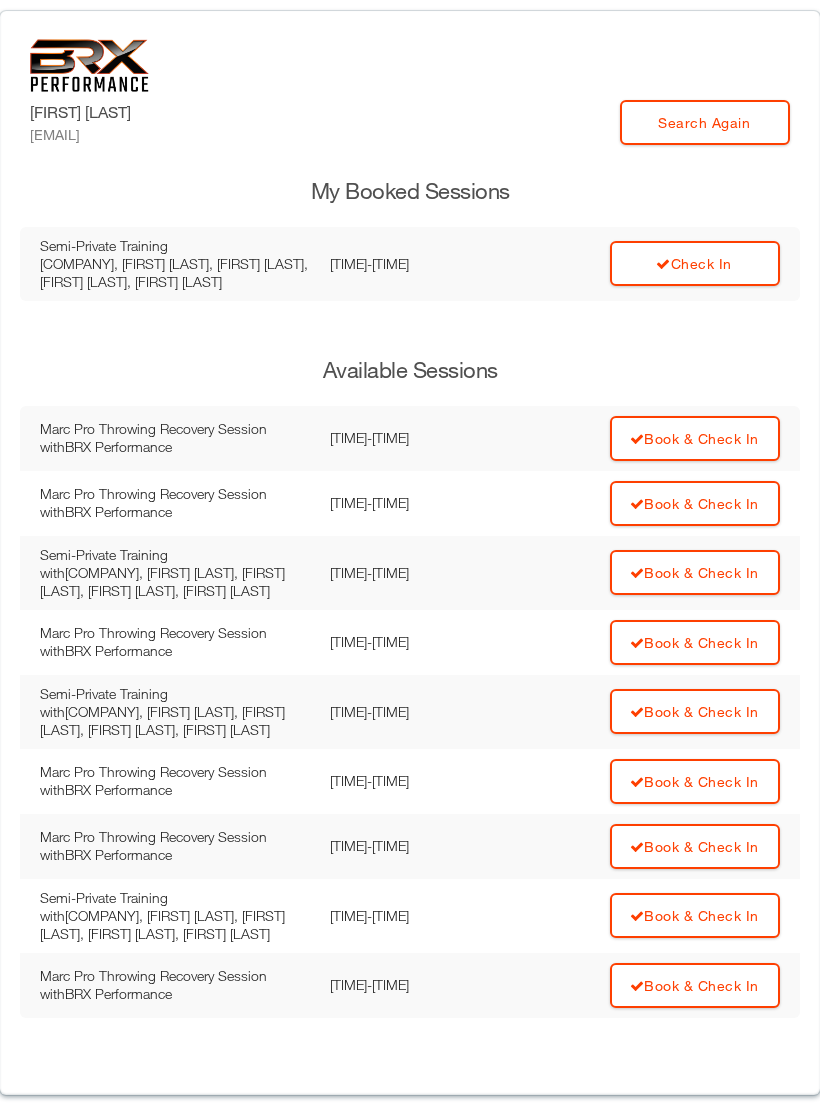 click at bounding box center (663, 264) 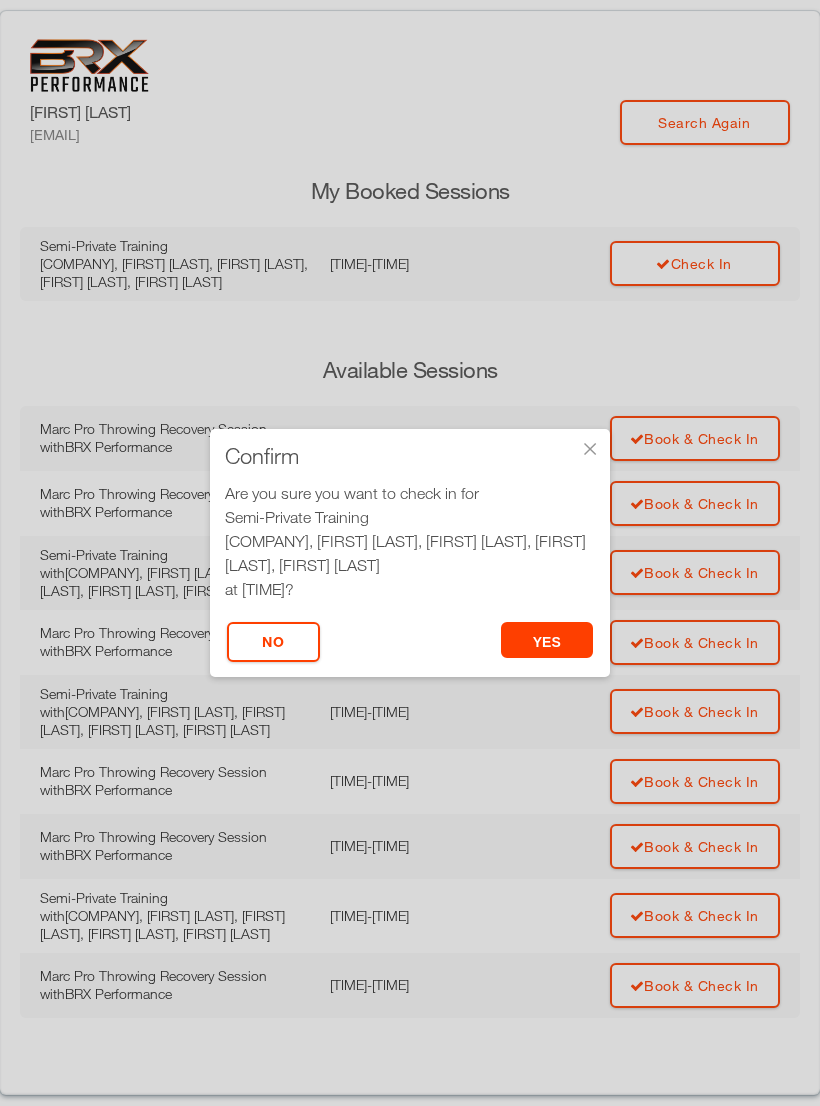 click on "yes No" at bounding box center (410, 649) 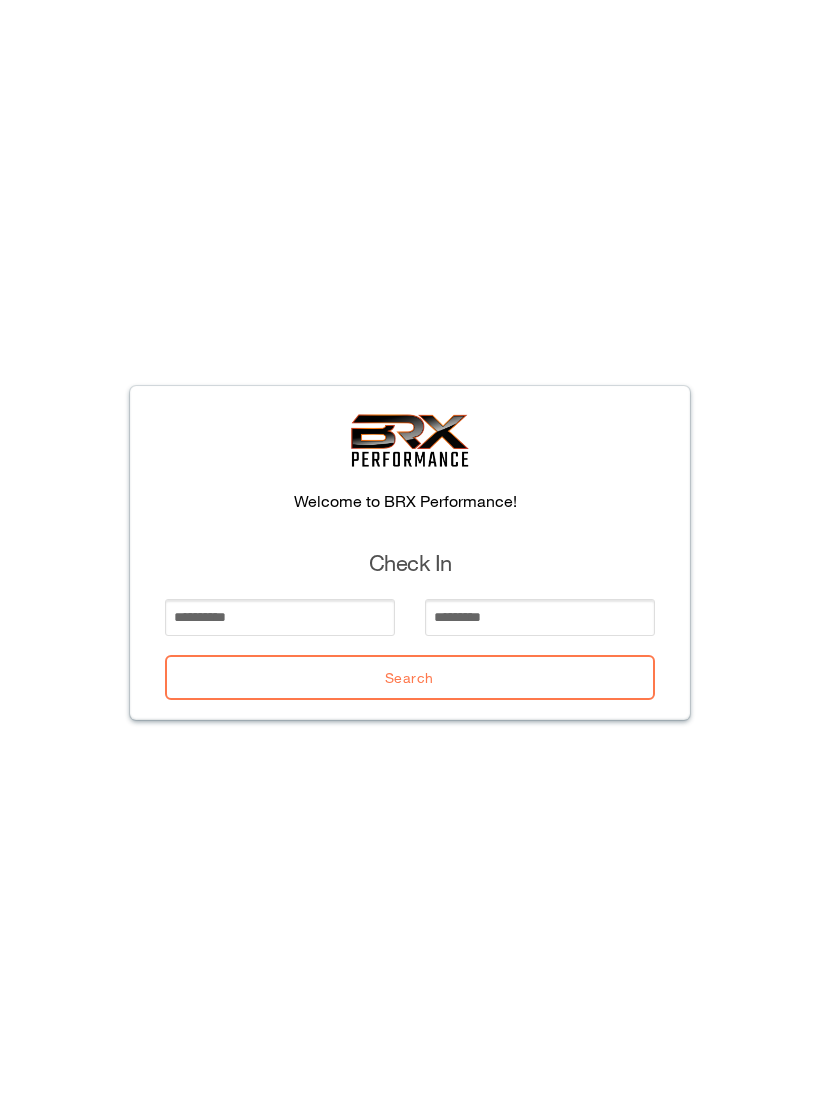 scroll, scrollTop: 0, scrollLeft: 0, axis: both 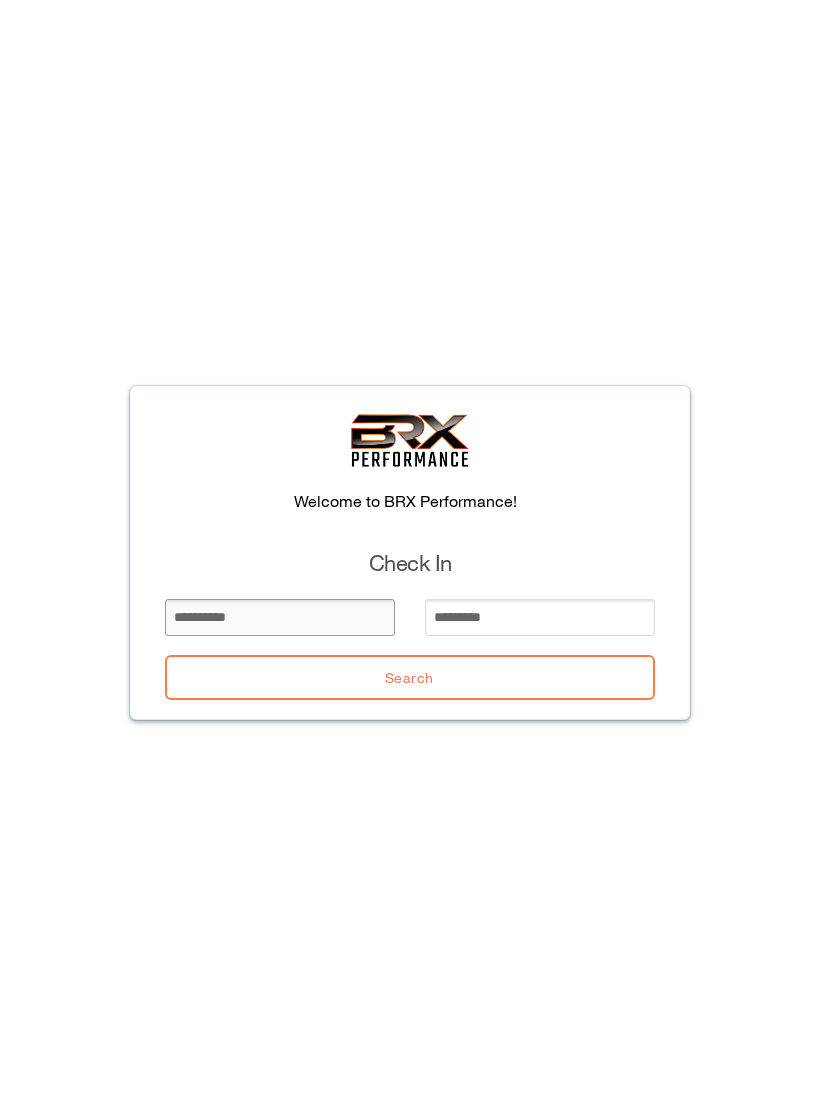click at bounding box center [280, 617] 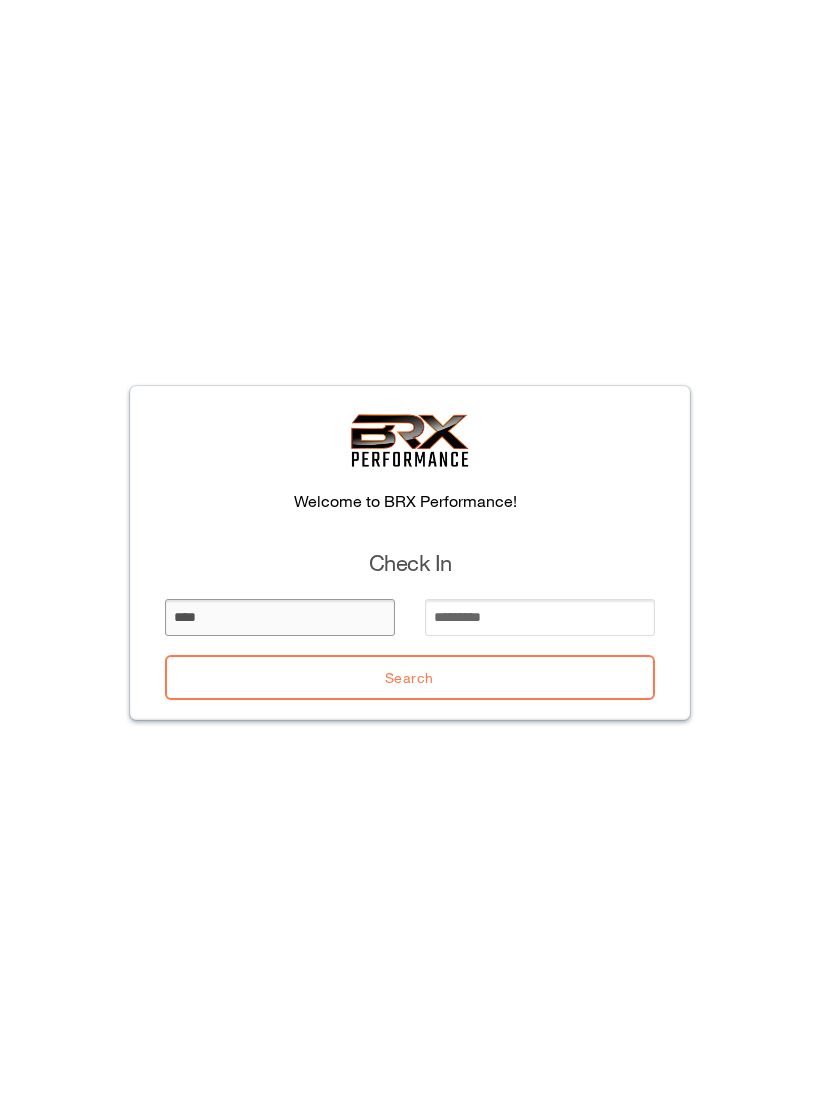 type on "****" 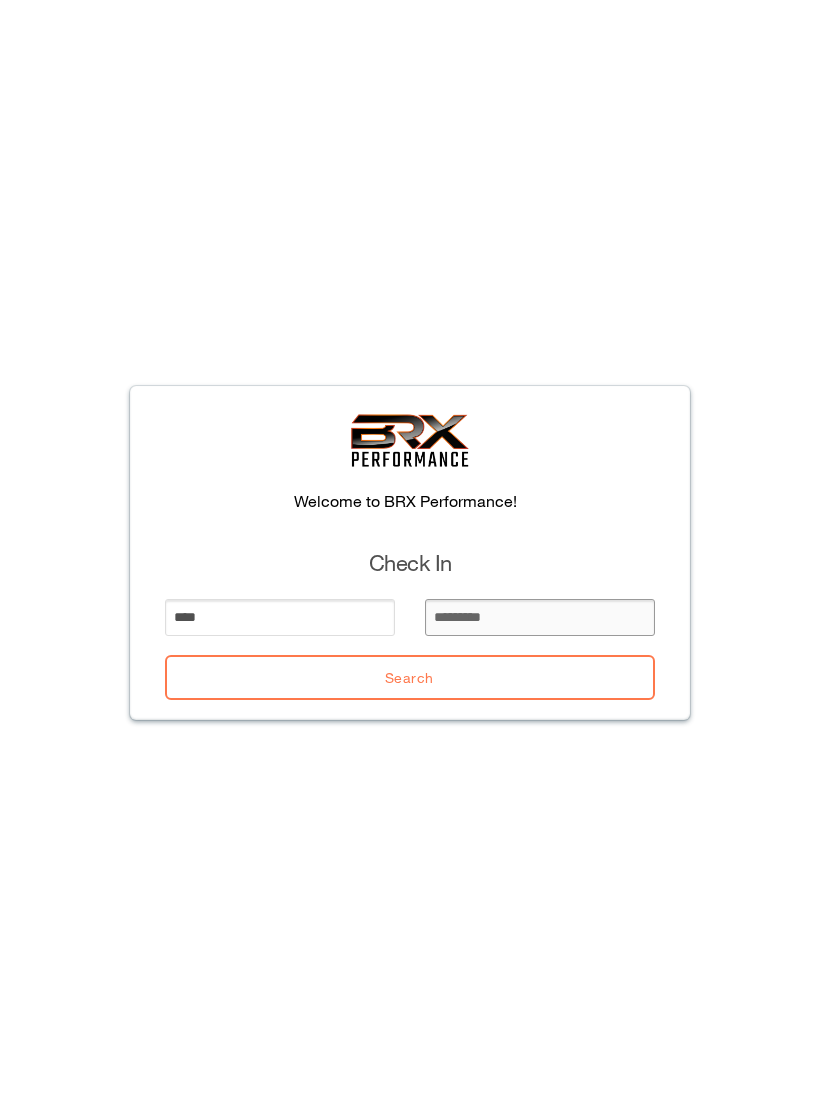 click at bounding box center [540, 617] 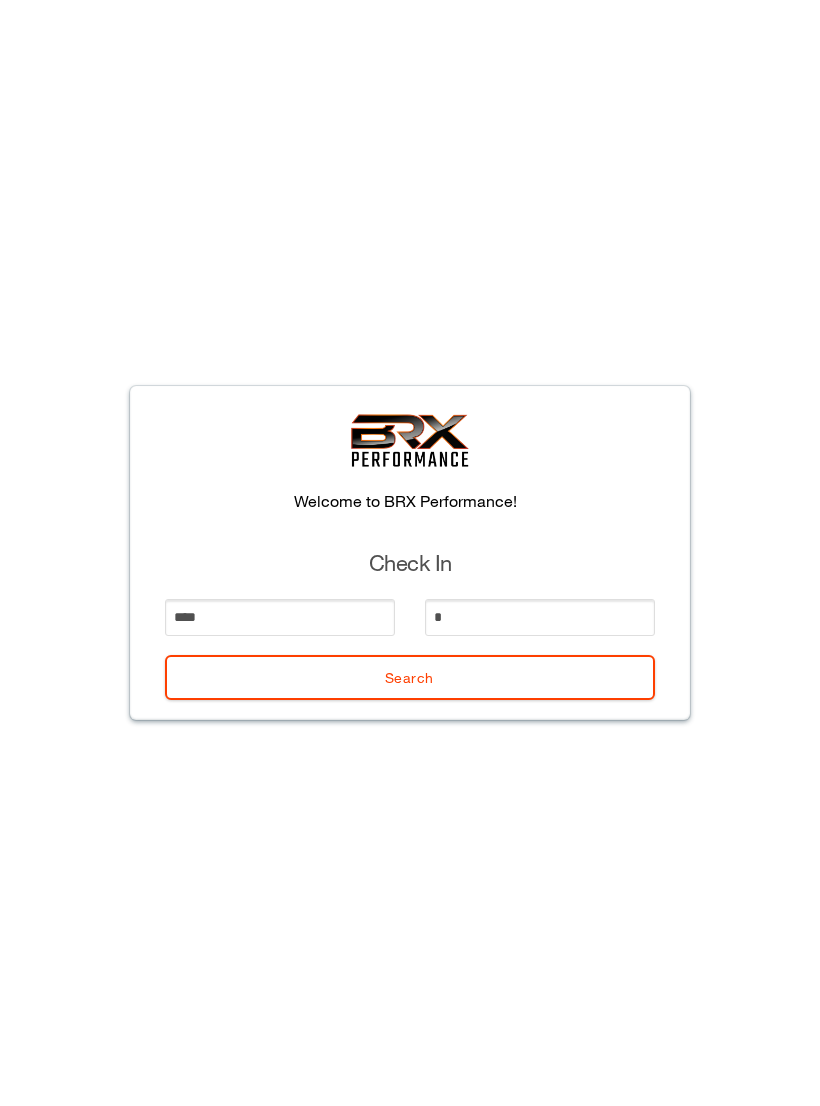 click on "Search" at bounding box center (410, 677) 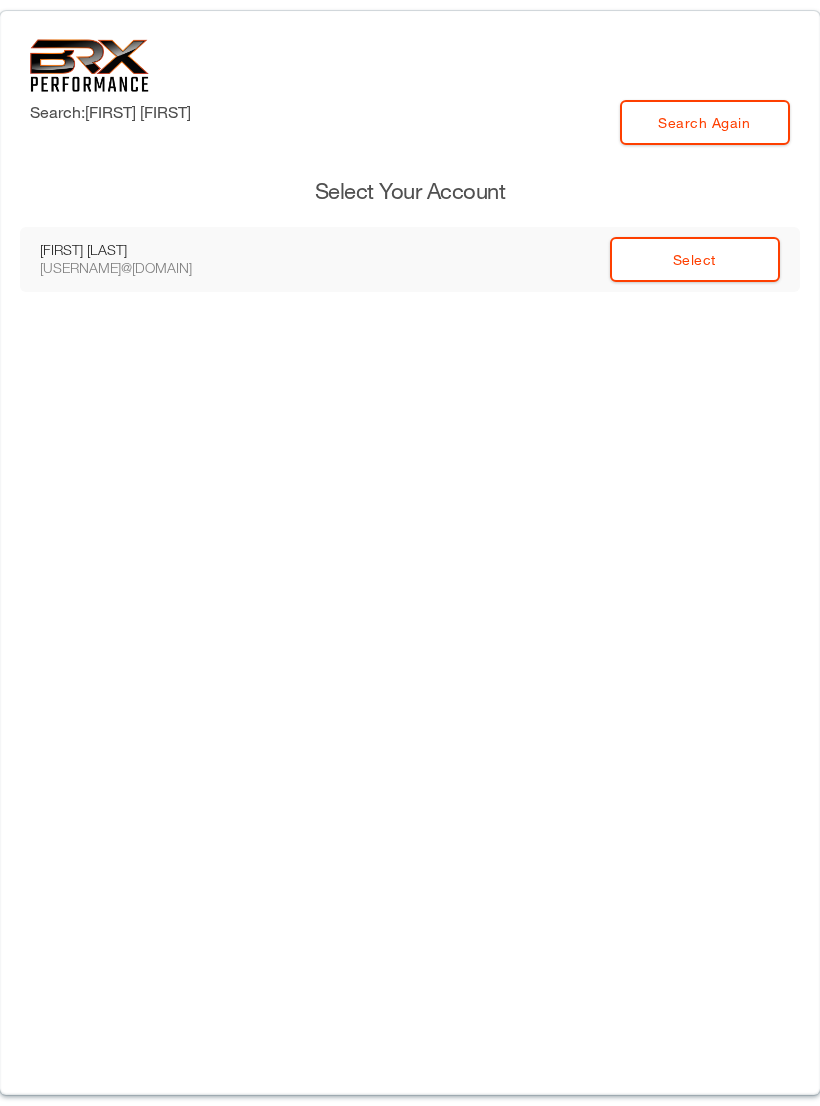 click on "Select" at bounding box center (695, 259) 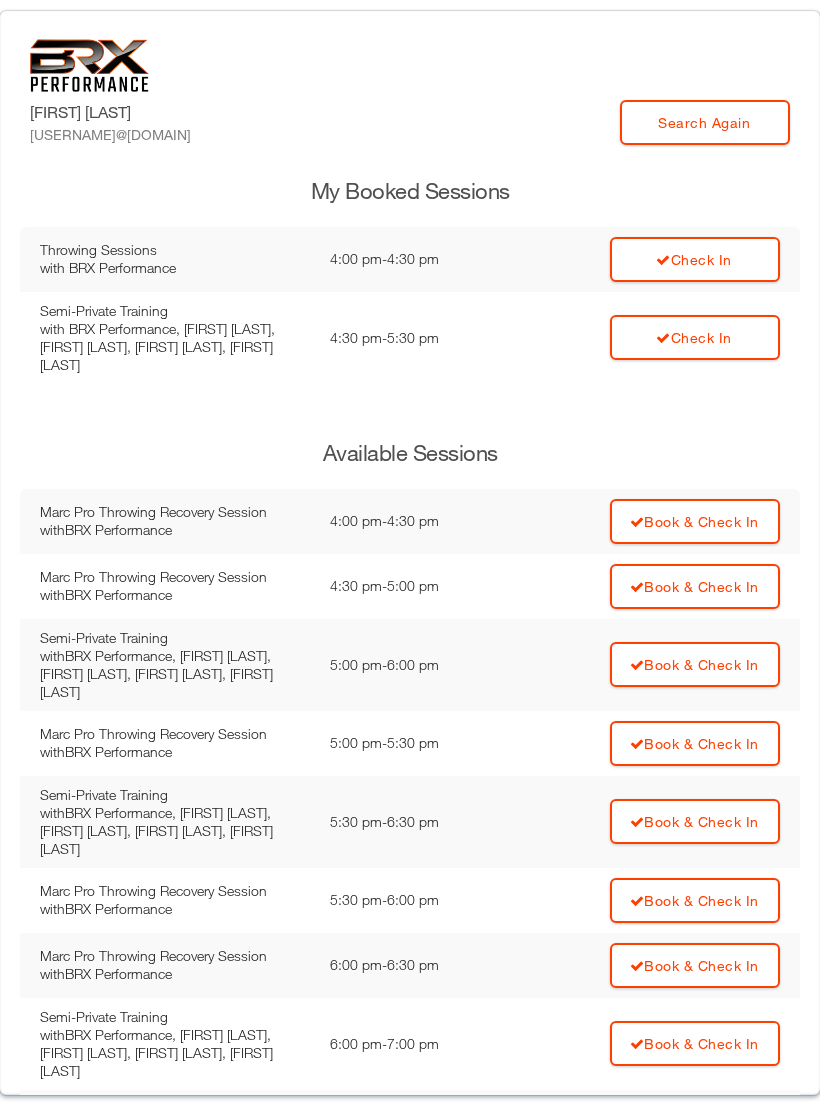 click on "Check In" at bounding box center [695, 259] 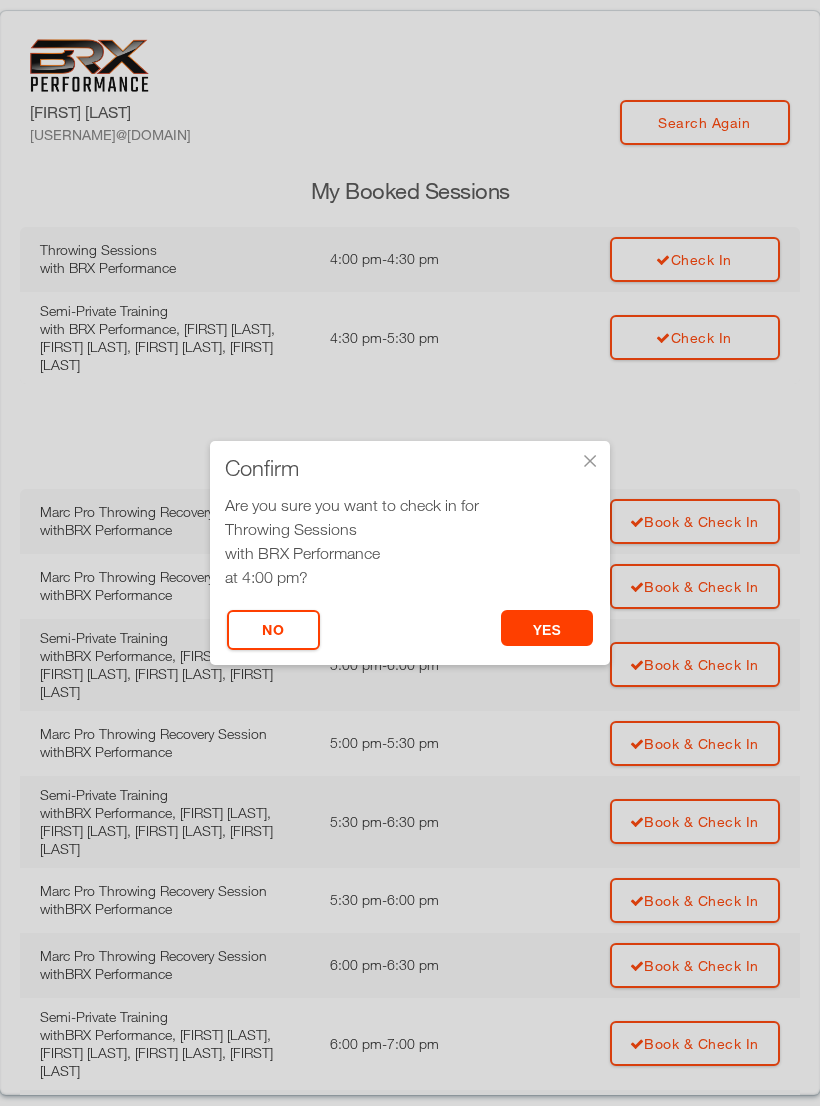click on "yes" at bounding box center [547, 628] 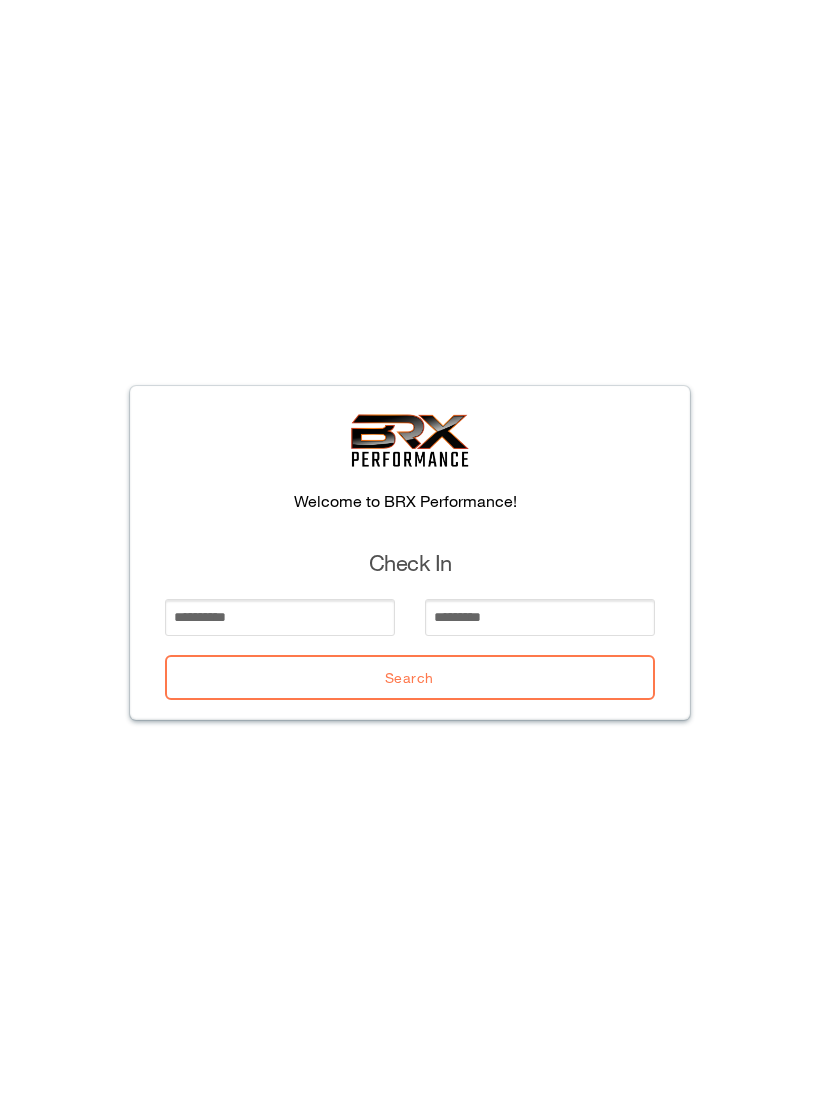 scroll, scrollTop: 0, scrollLeft: 0, axis: both 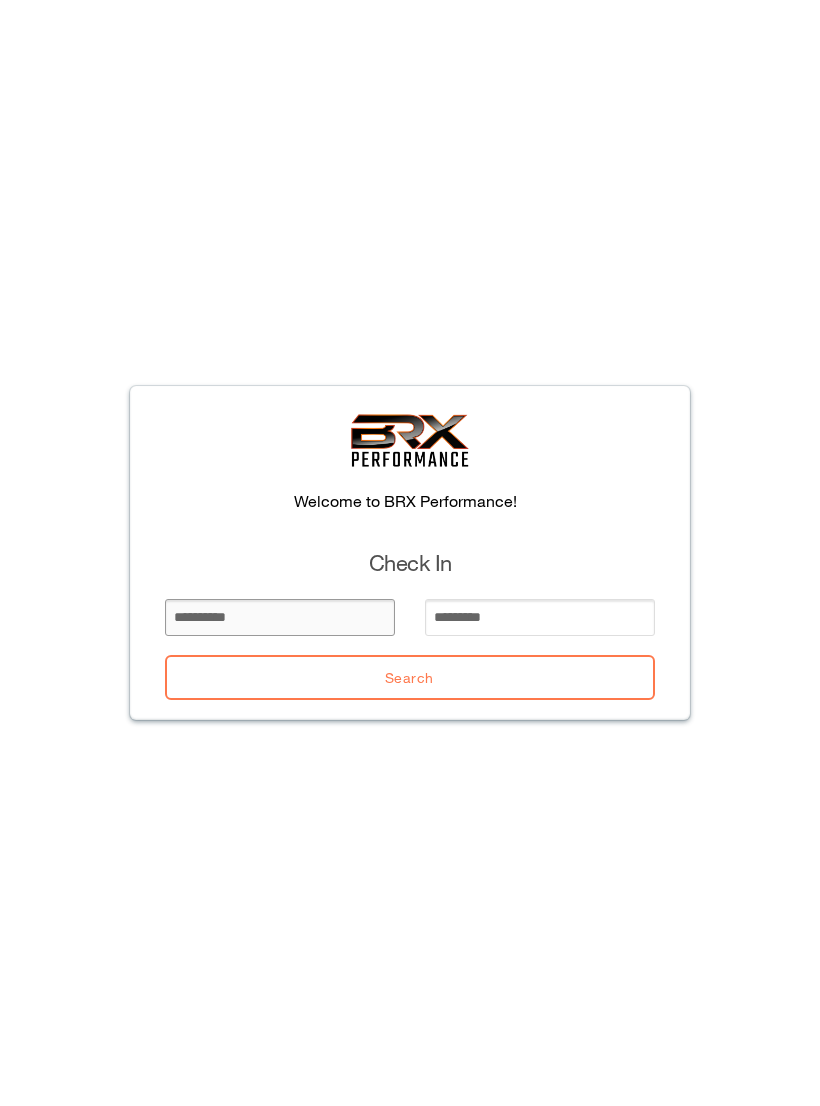 click at bounding box center (280, 617) 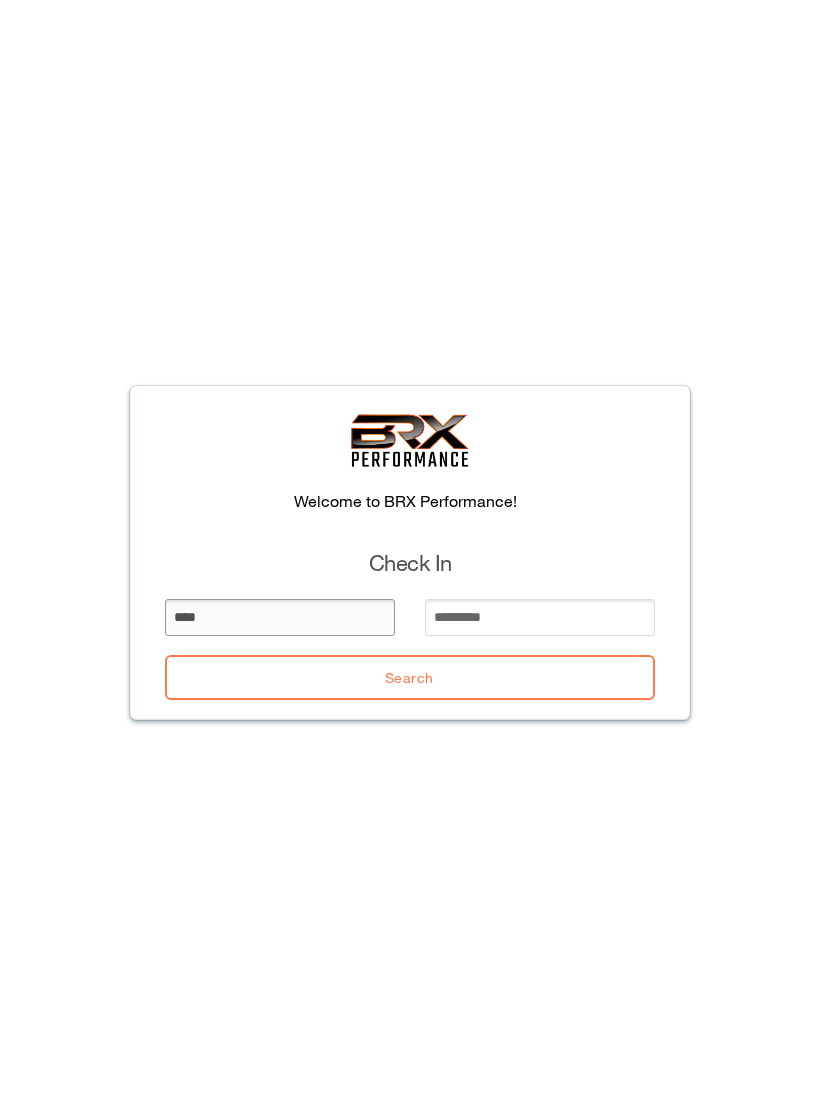 type on "****" 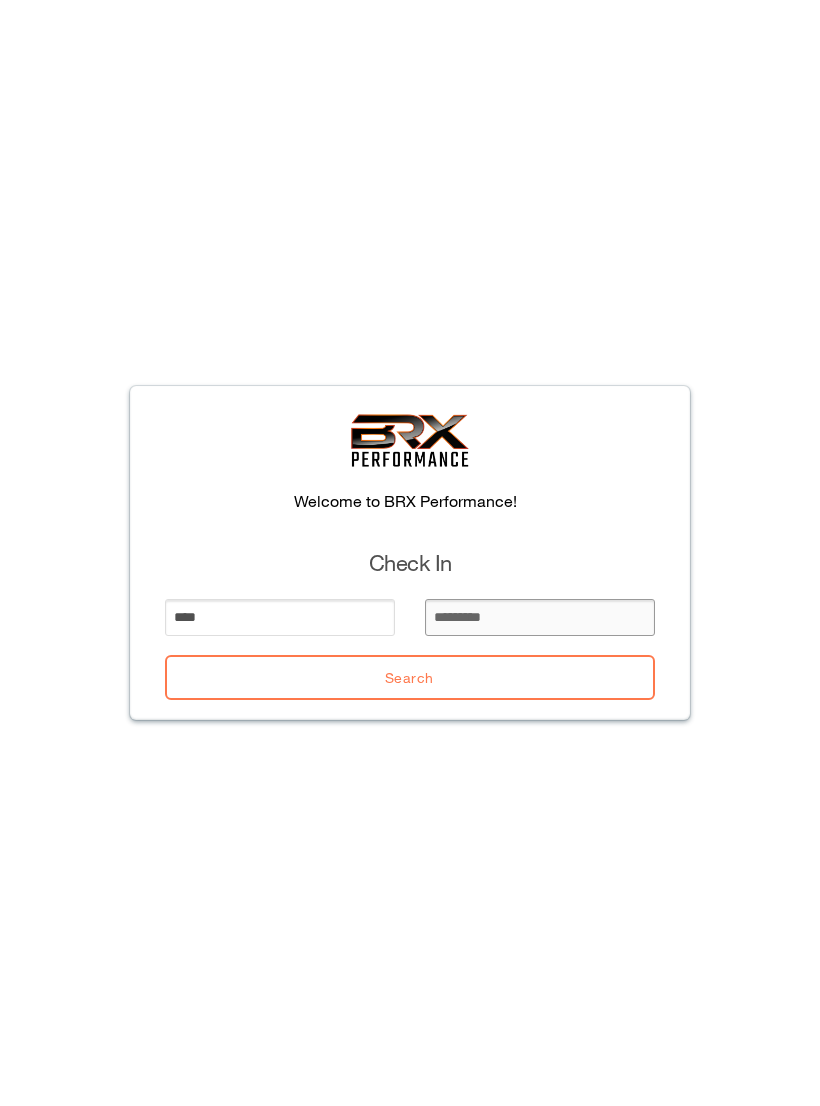 click at bounding box center (540, 617) 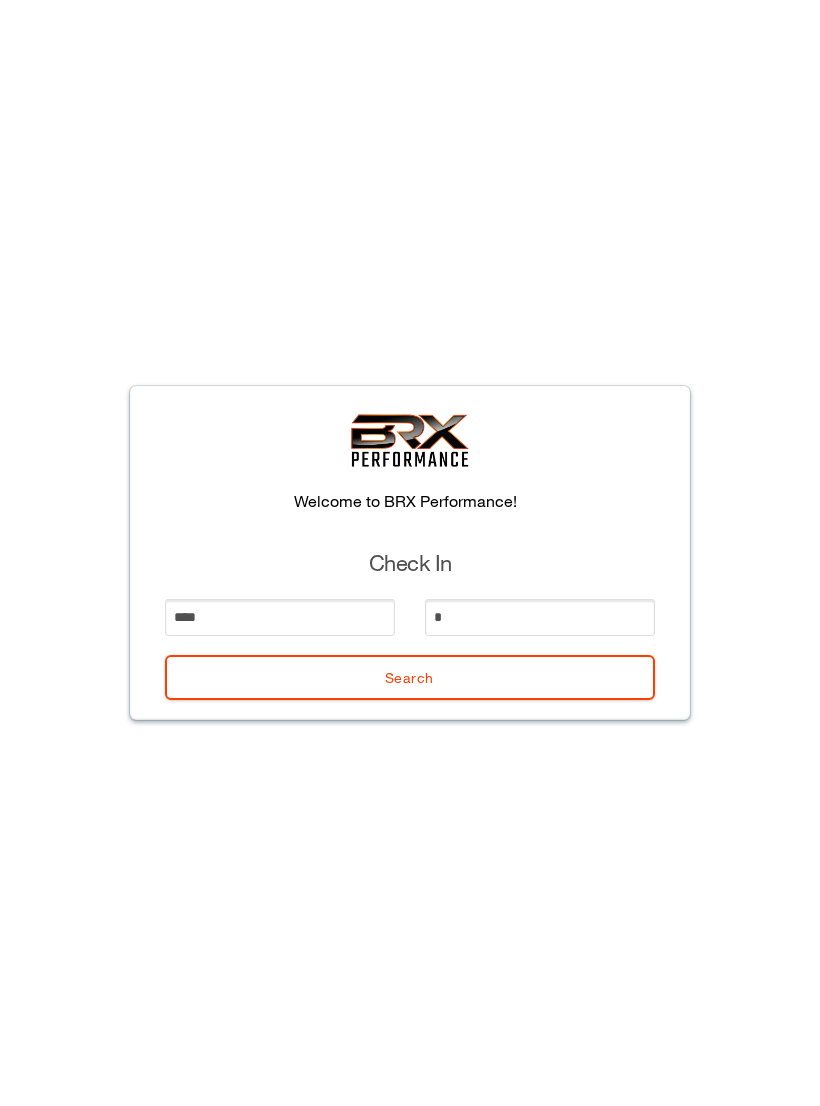 click on "Search" at bounding box center (410, 677) 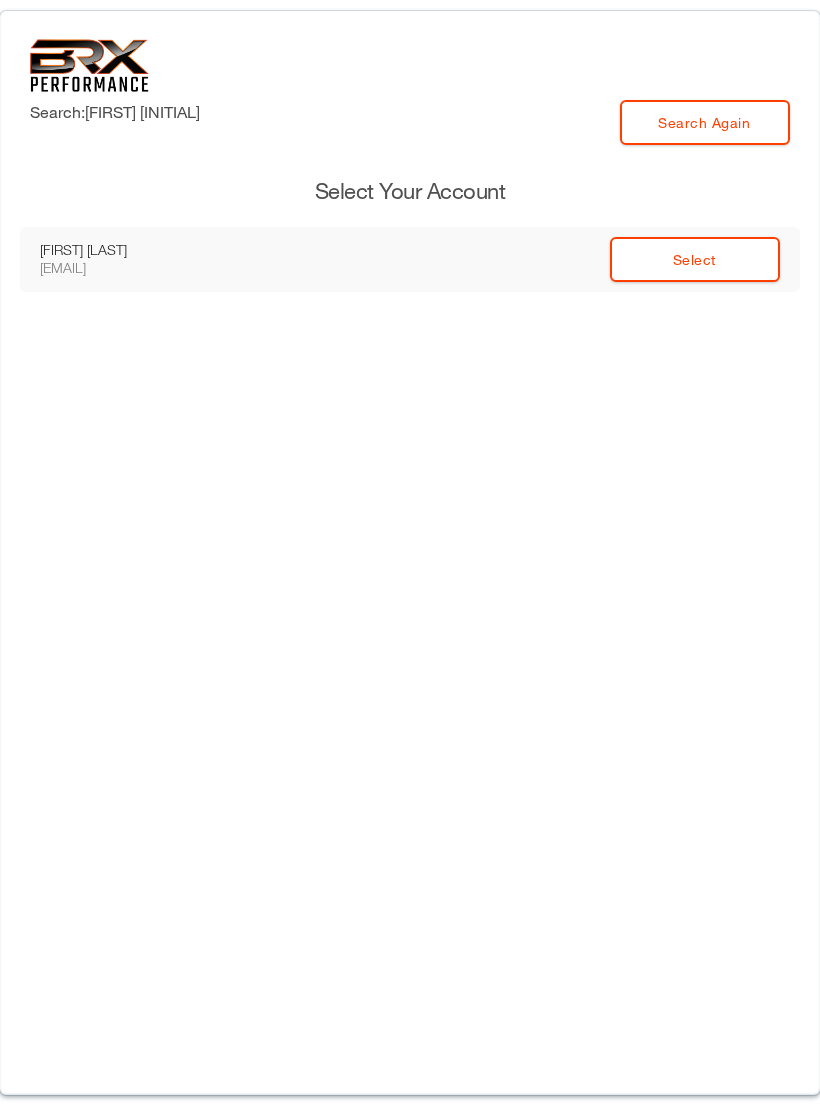 click on "Select" at bounding box center (695, 259) 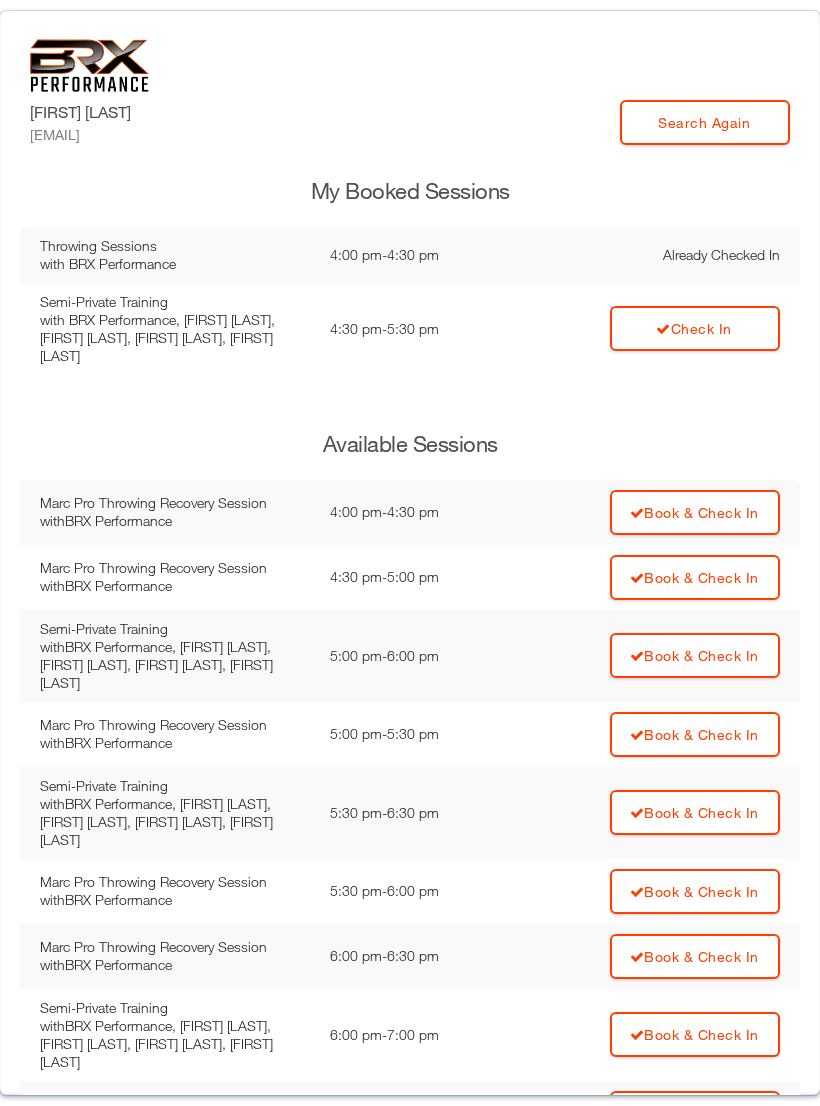 click on "Check In" at bounding box center [654, 255] 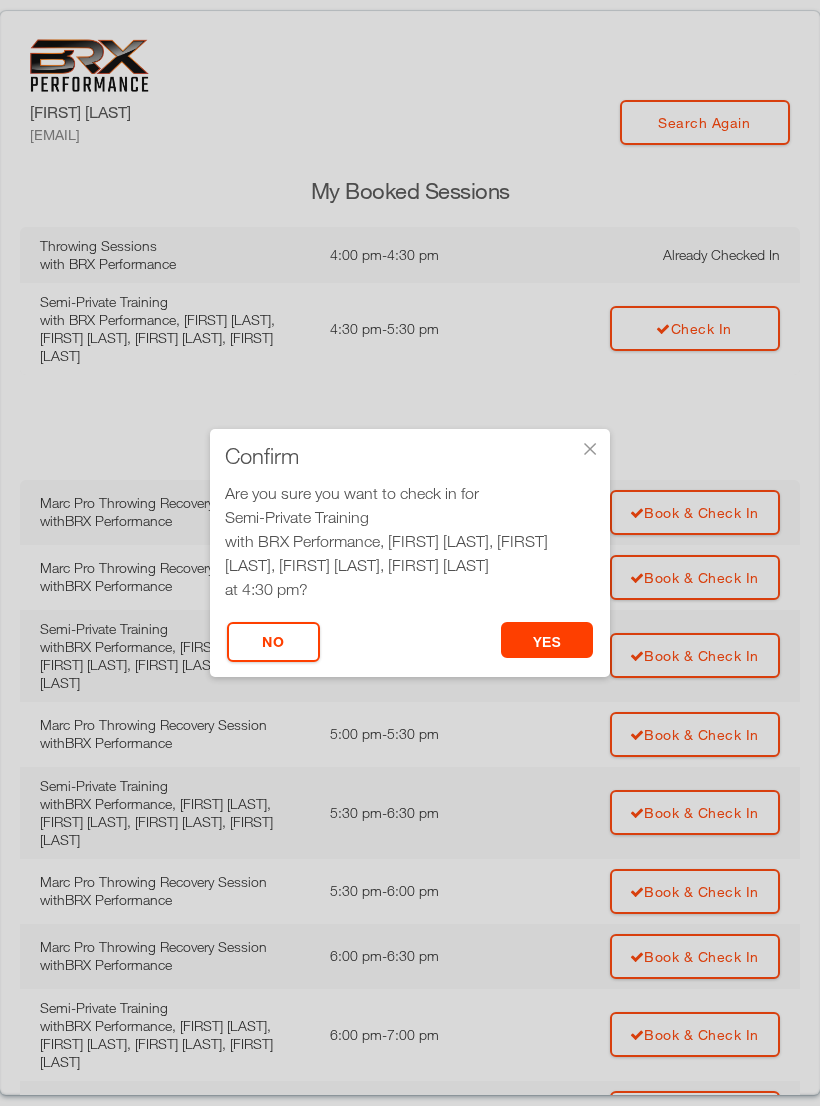 click on "yes" at bounding box center (547, 640) 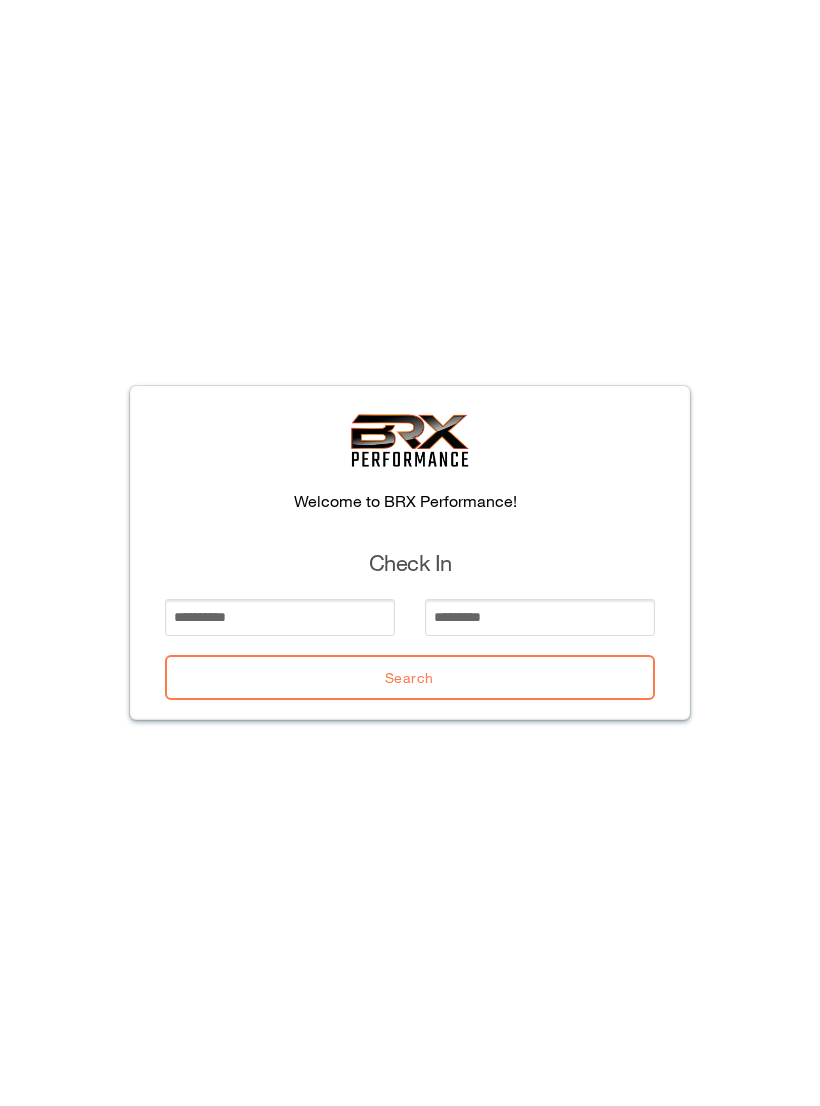 scroll, scrollTop: 0, scrollLeft: 0, axis: both 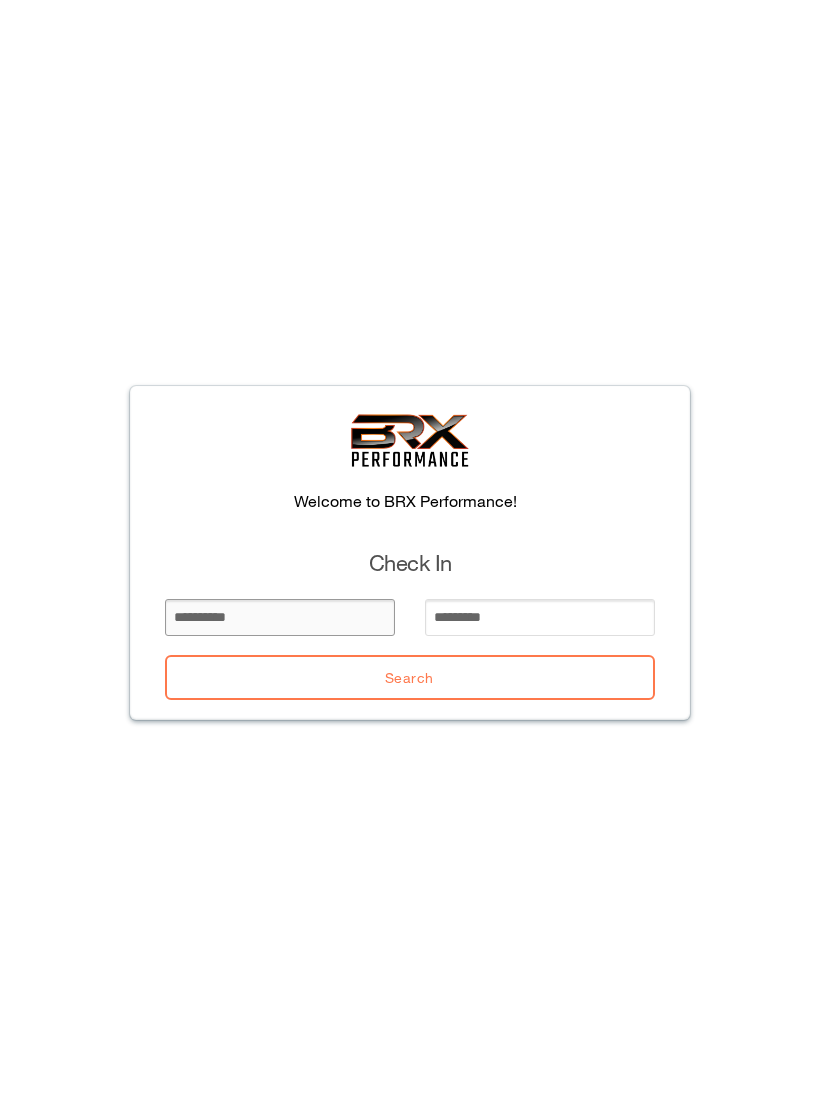 click at bounding box center [280, 617] 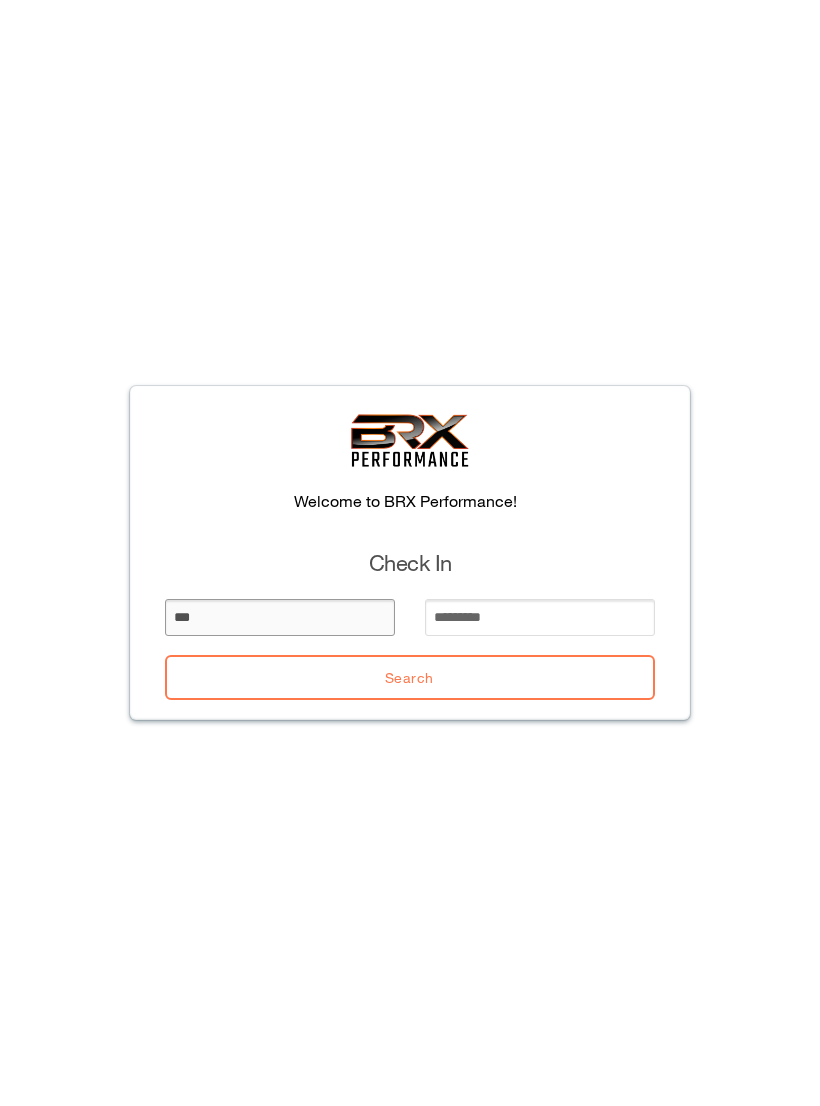 type on "***" 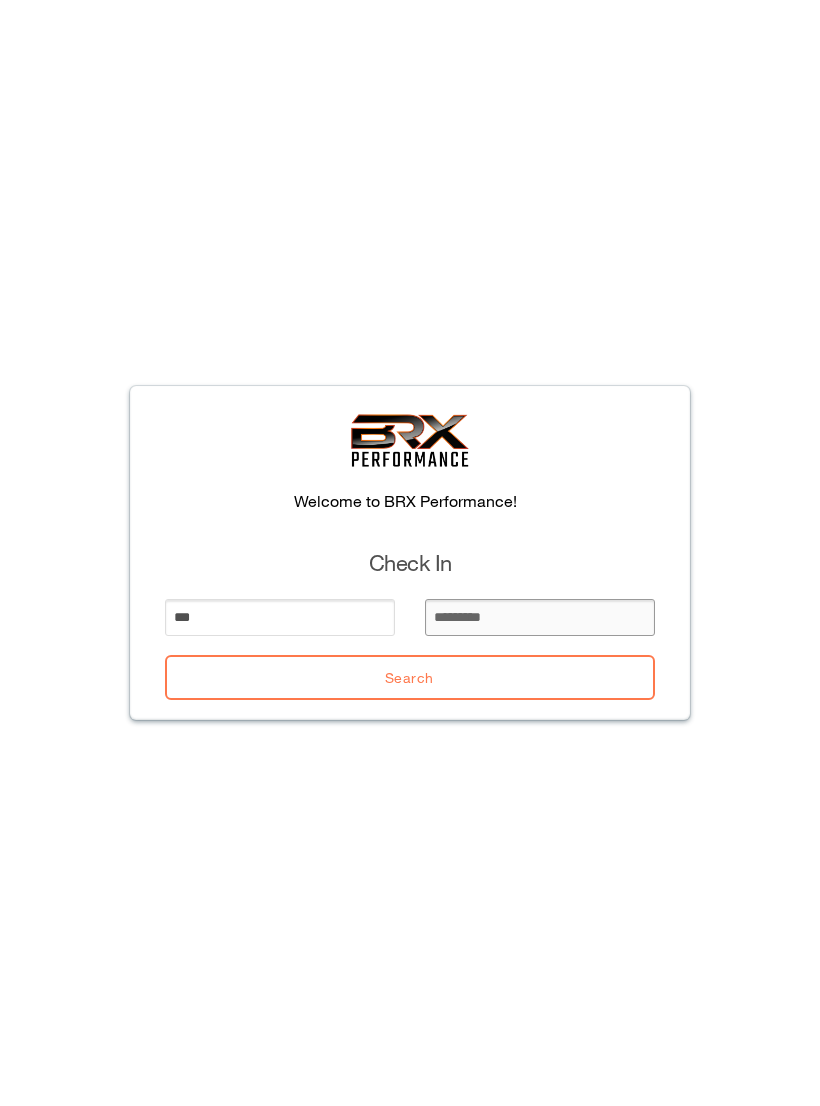 click at bounding box center [540, 617] 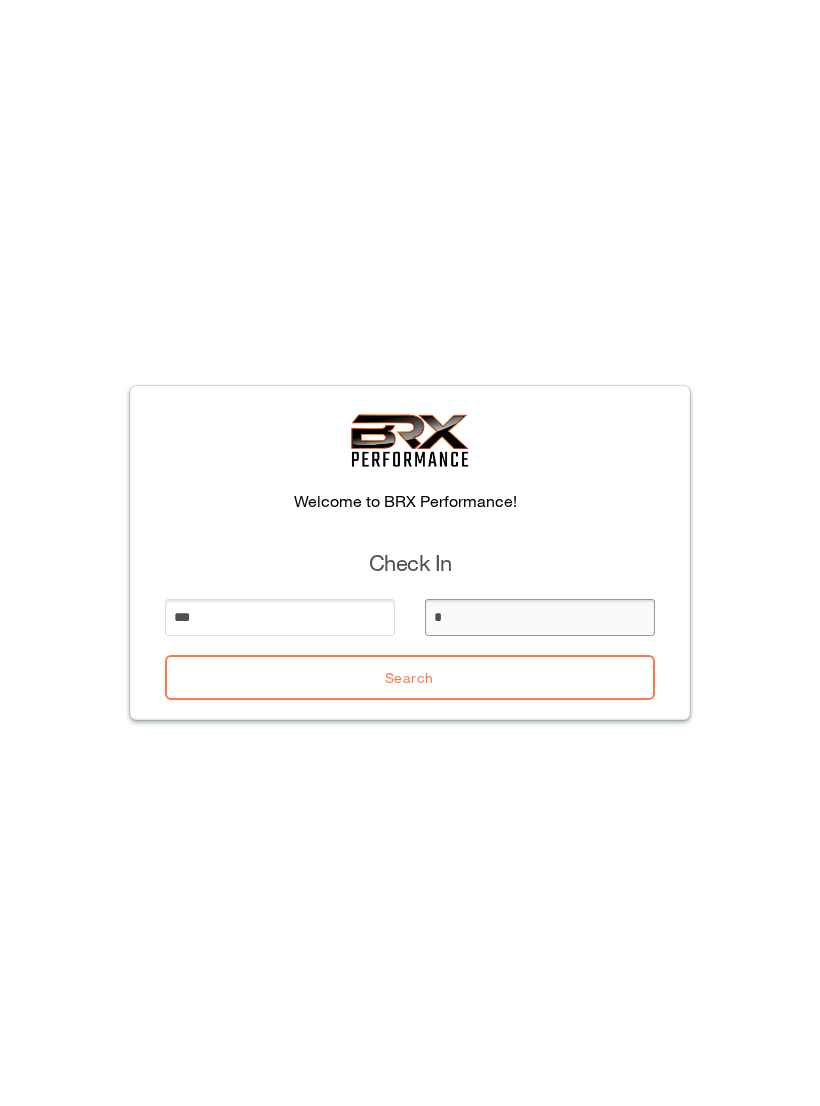 type on "**" 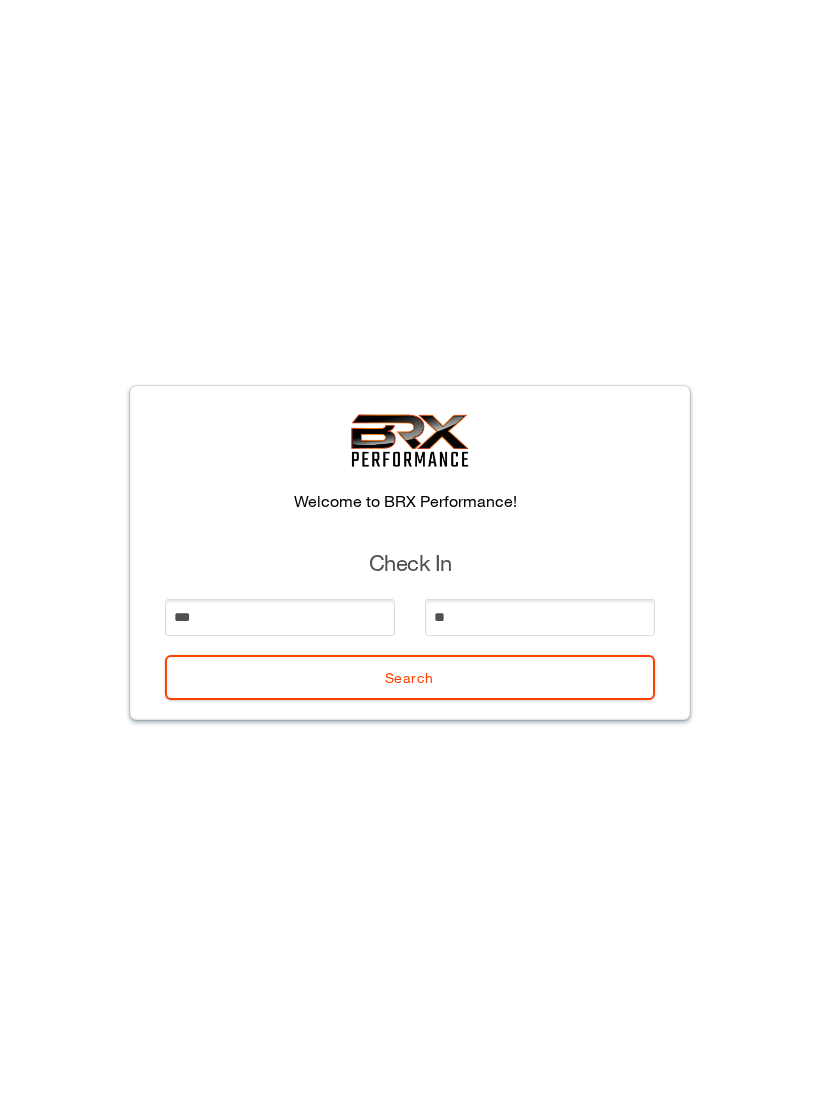 click on "Search" at bounding box center [410, 677] 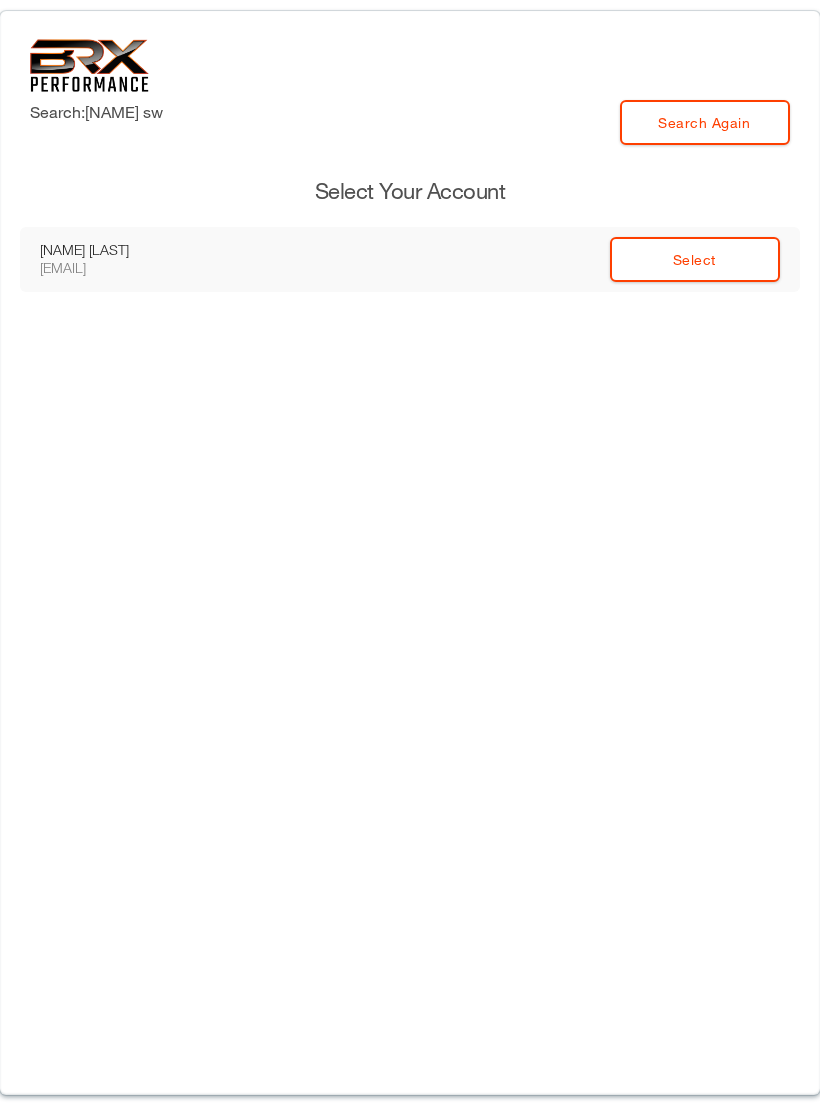 click on "Select" at bounding box center [695, 259] 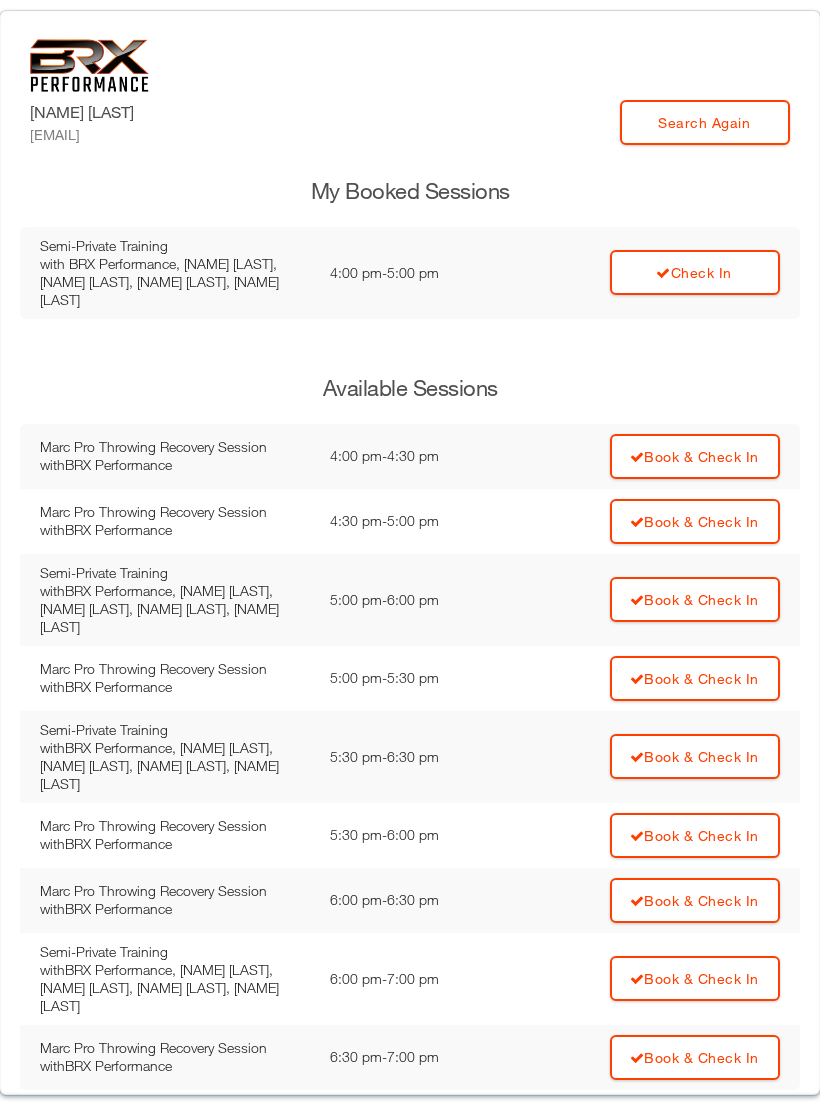 click on "Check In" at bounding box center (695, 272) 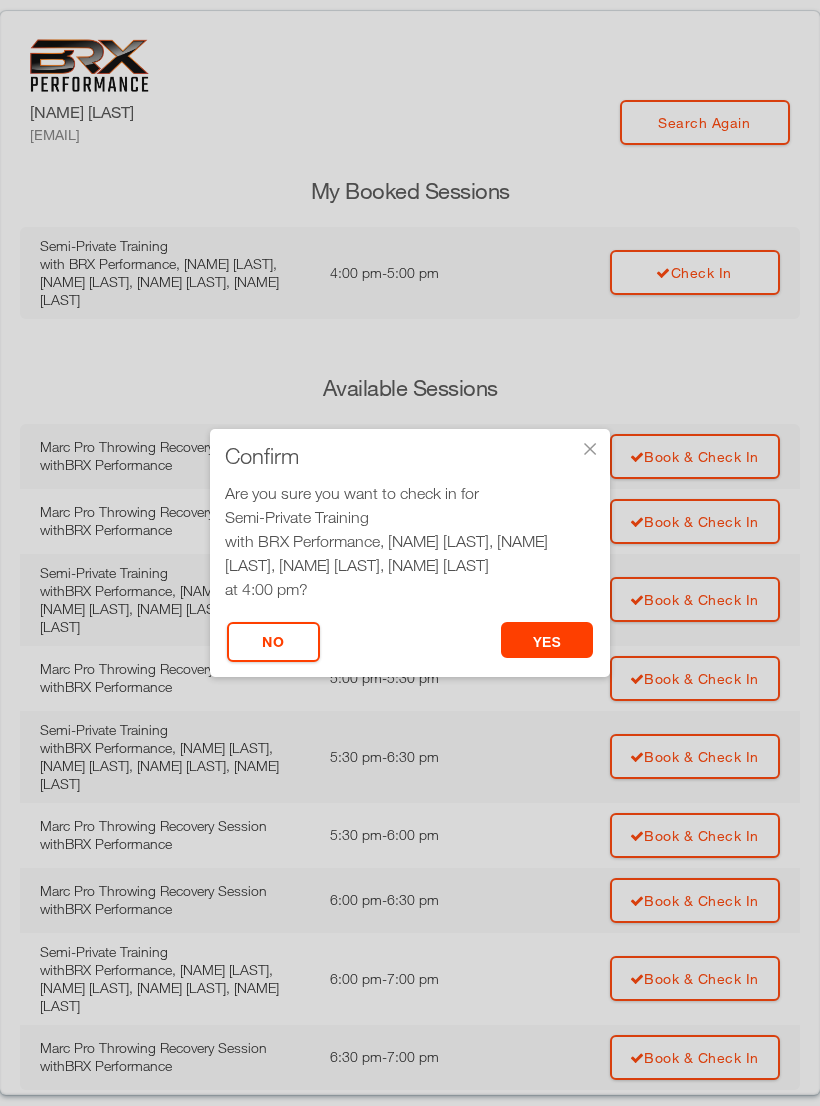 click on "yes" at bounding box center (547, 640) 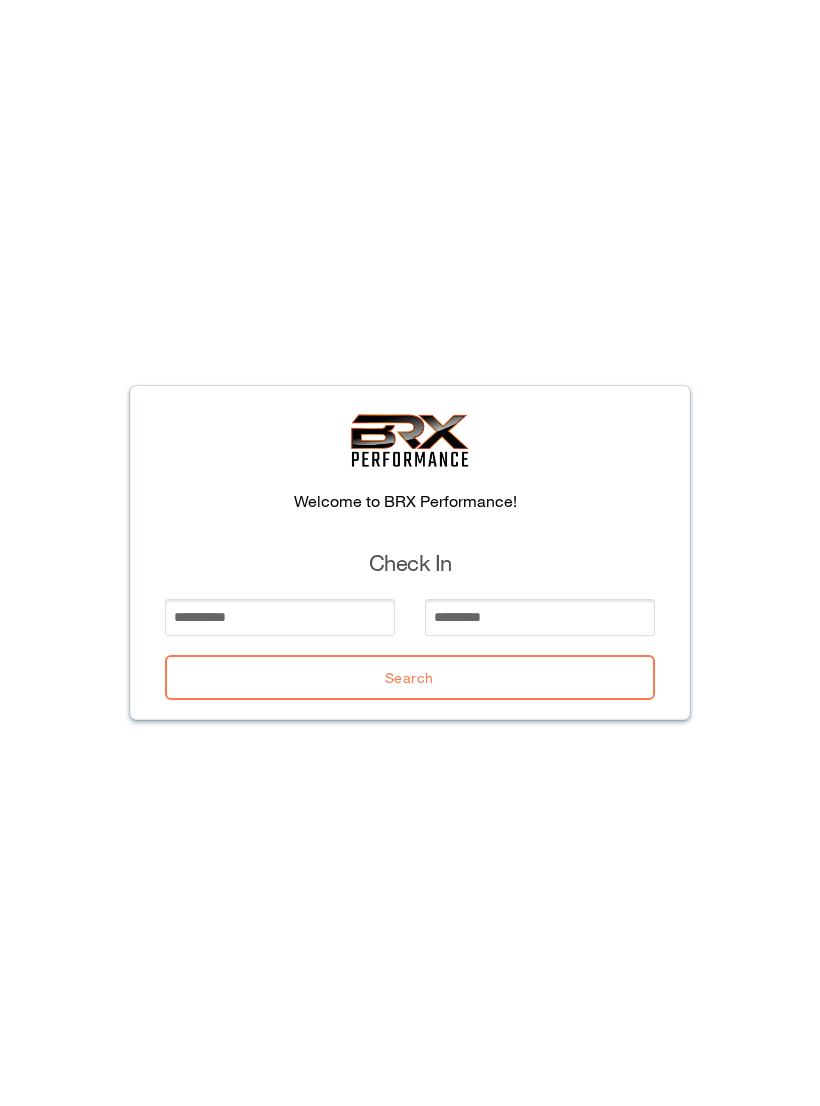 scroll, scrollTop: 0, scrollLeft: 0, axis: both 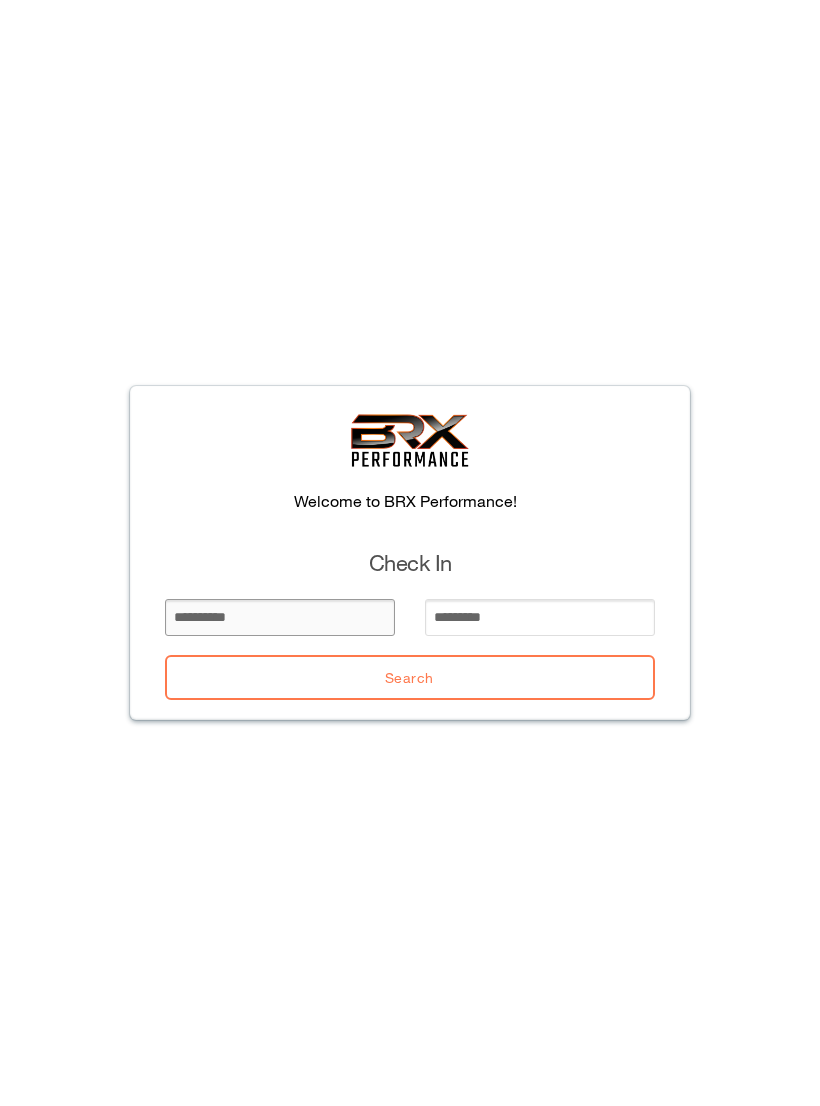 click at bounding box center [280, 617] 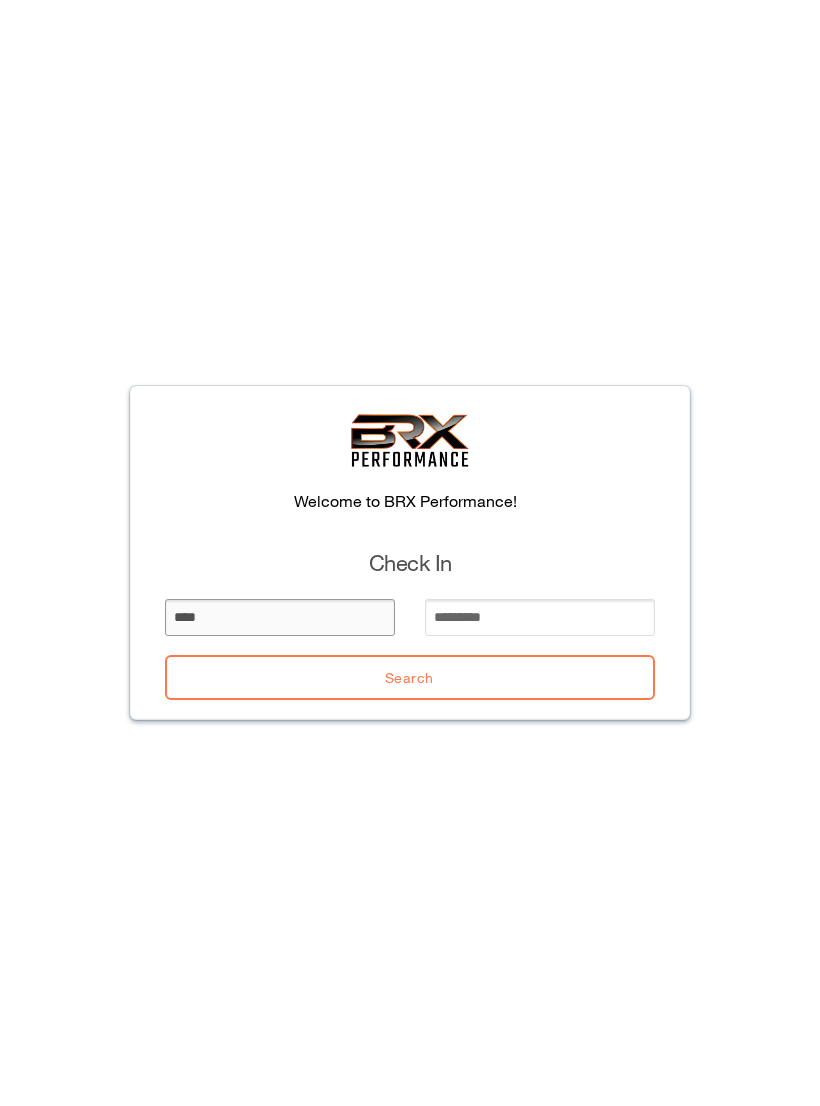 type on "****" 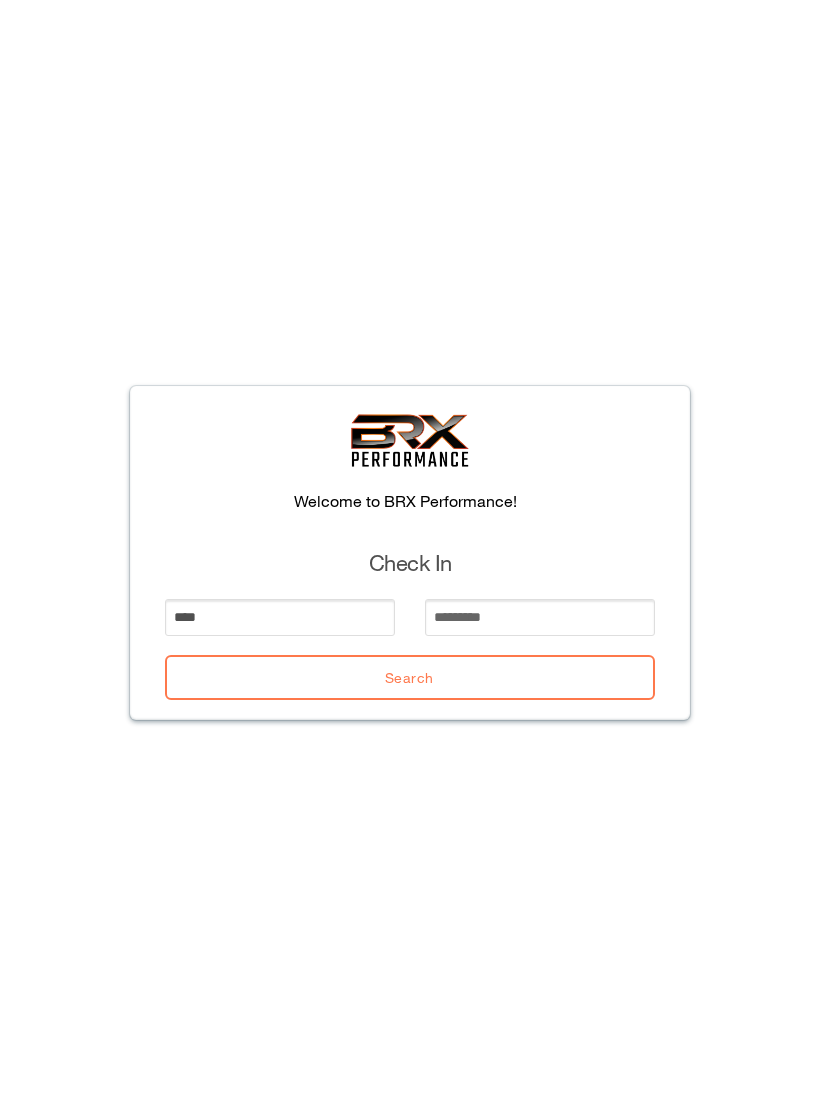 click on "****" at bounding box center [280, 625] 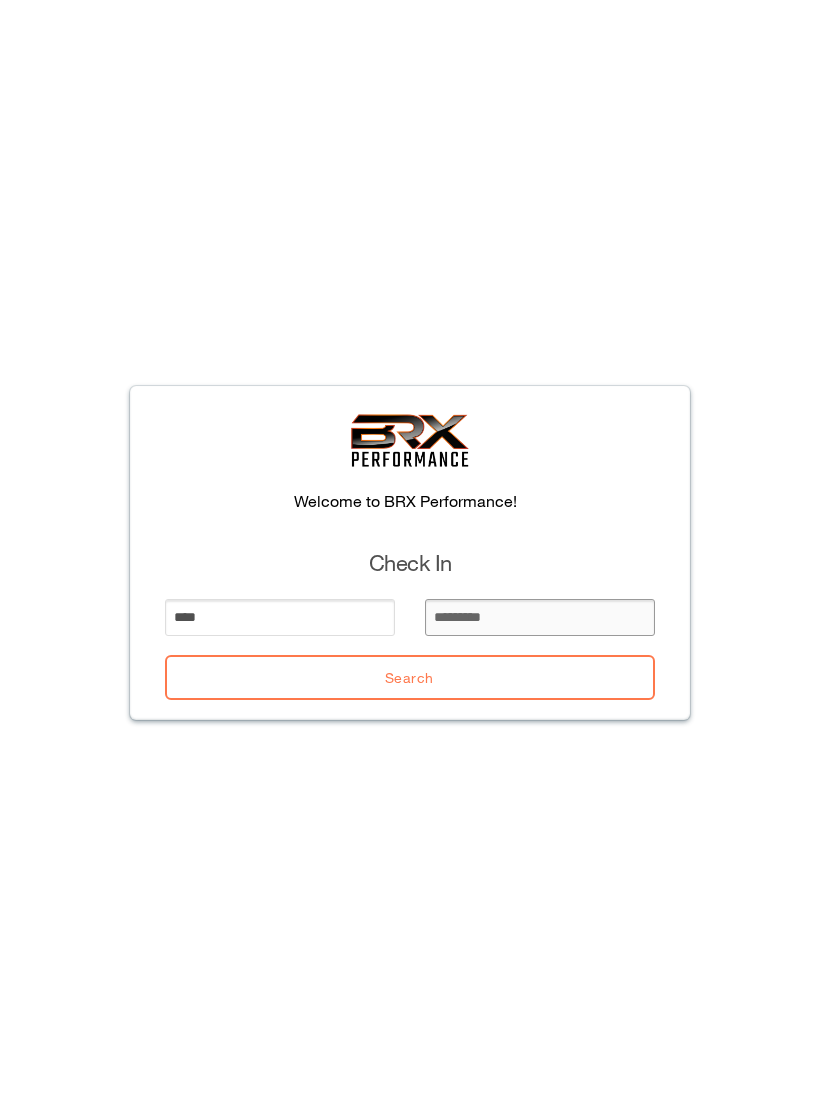 click at bounding box center (540, 617) 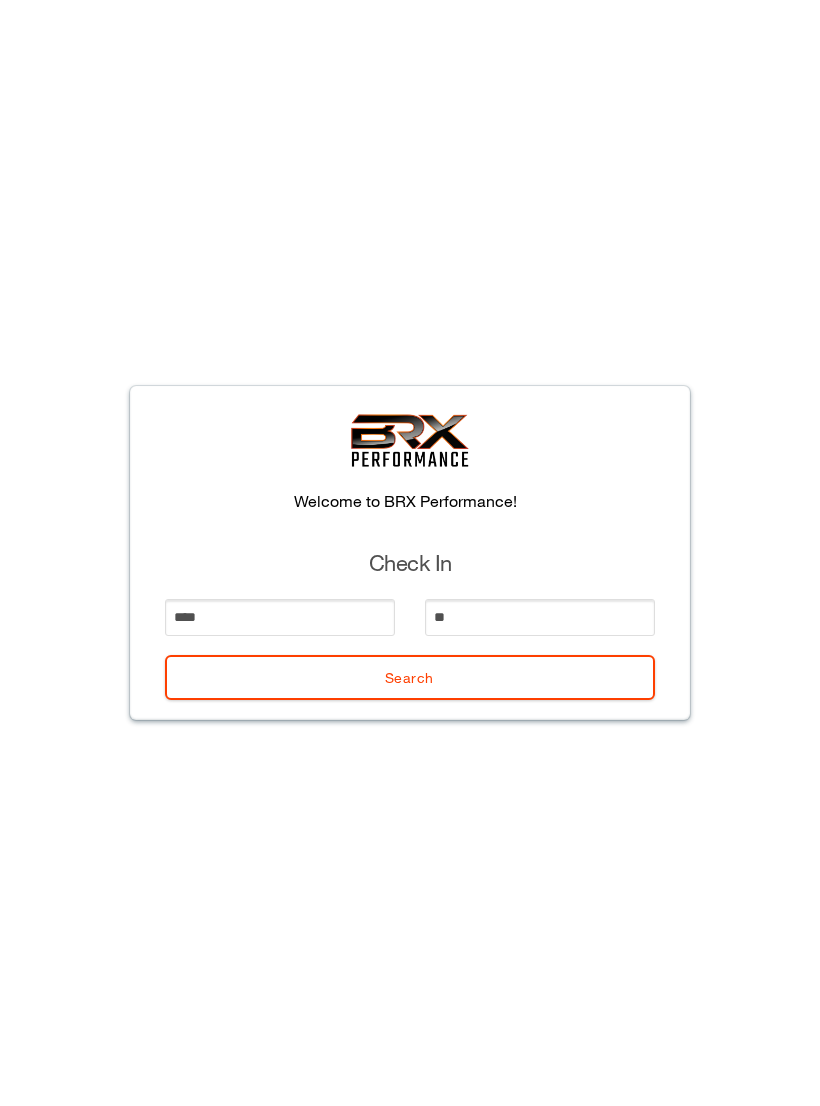 click on "Search" at bounding box center (410, 677) 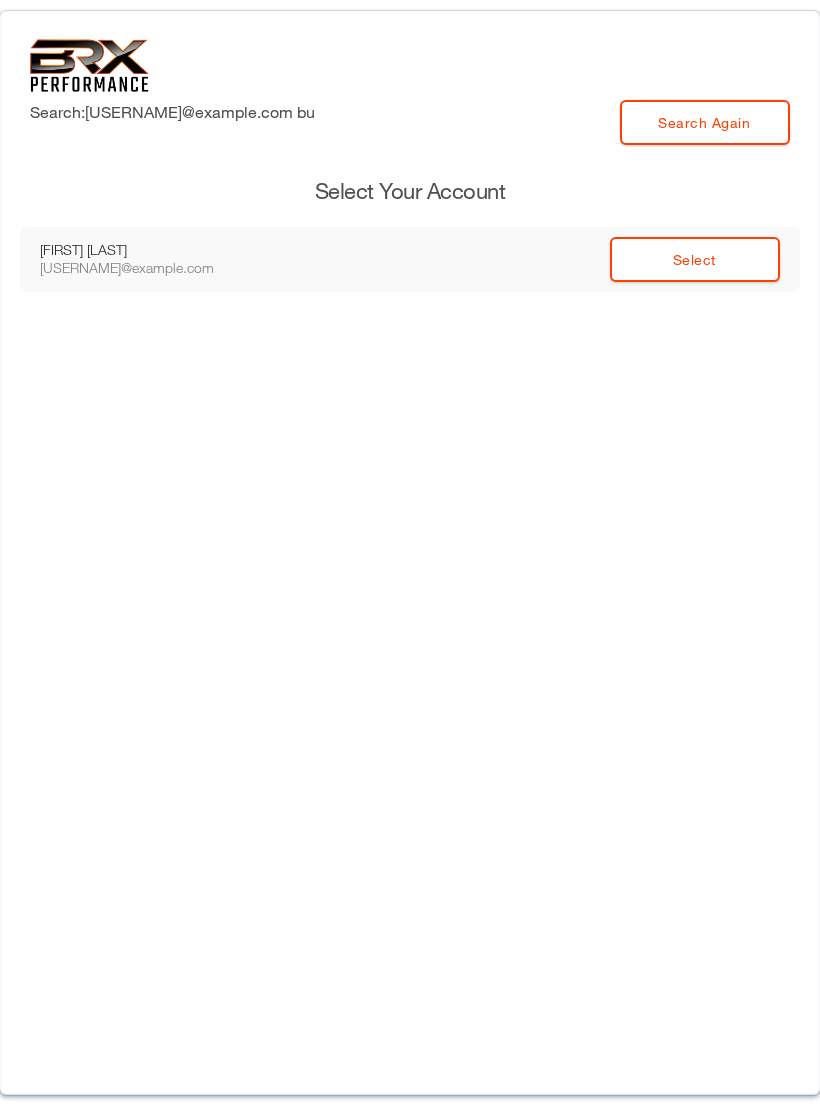 click on "Select" at bounding box center (695, 259) 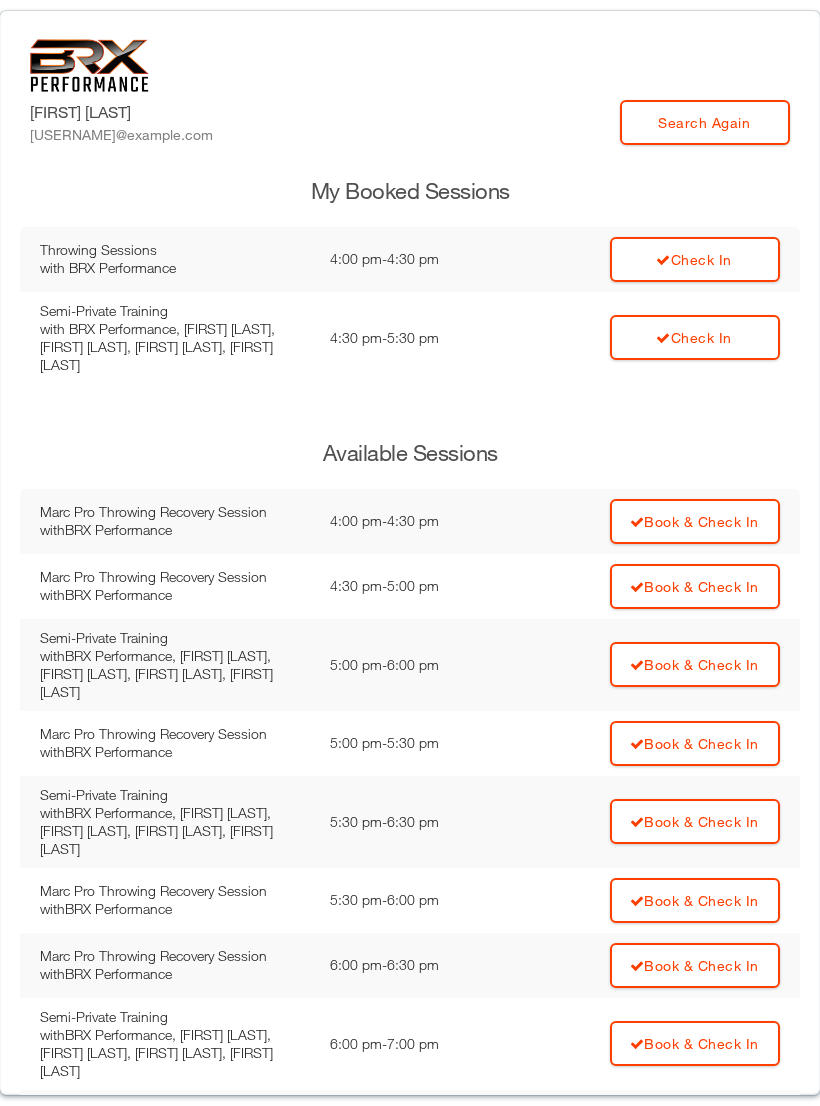 click on "Check In" at bounding box center (695, 259) 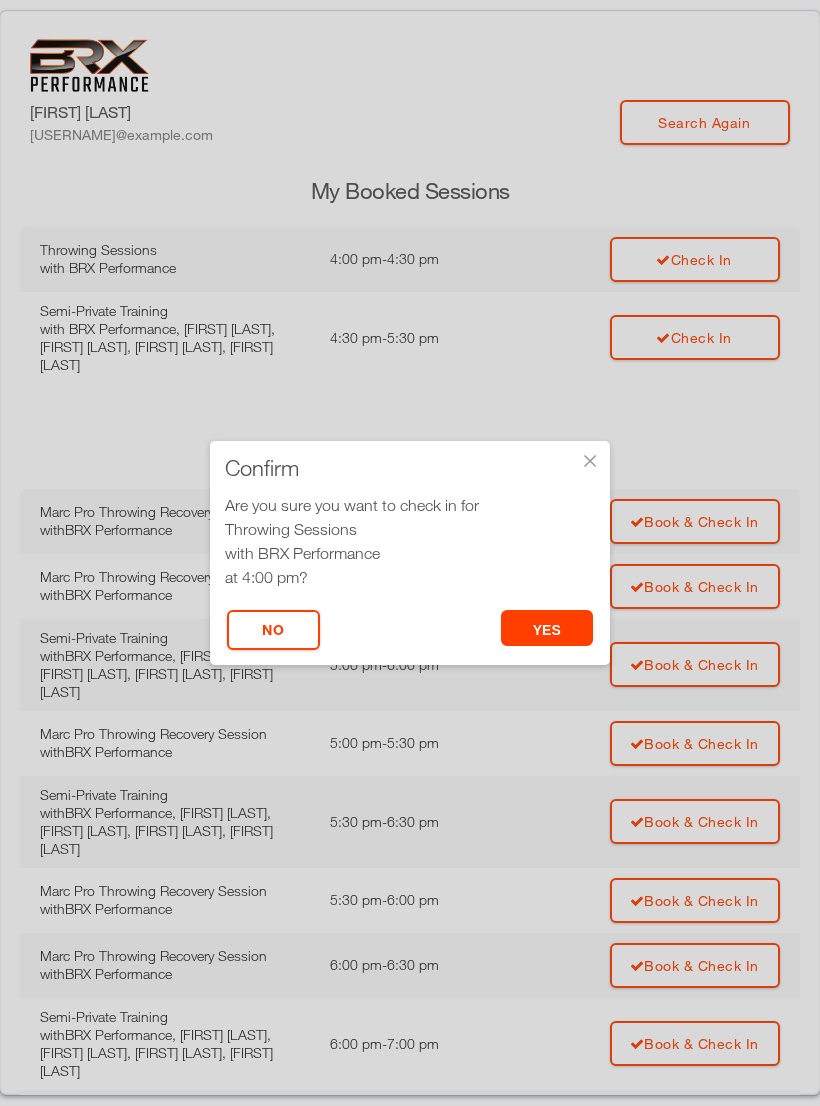 click on "yes" at bounding box center (547, 628) 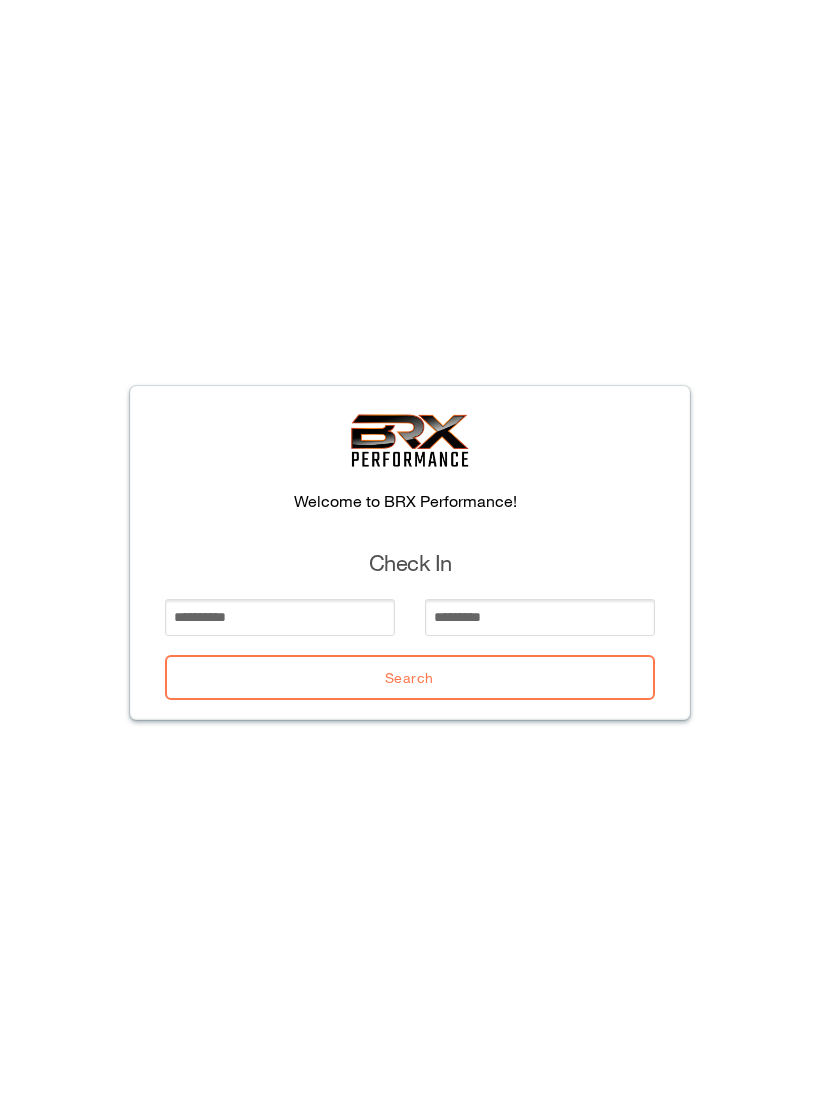 scroll, scrollTop: 0, scrollLeft: 0, axis: both 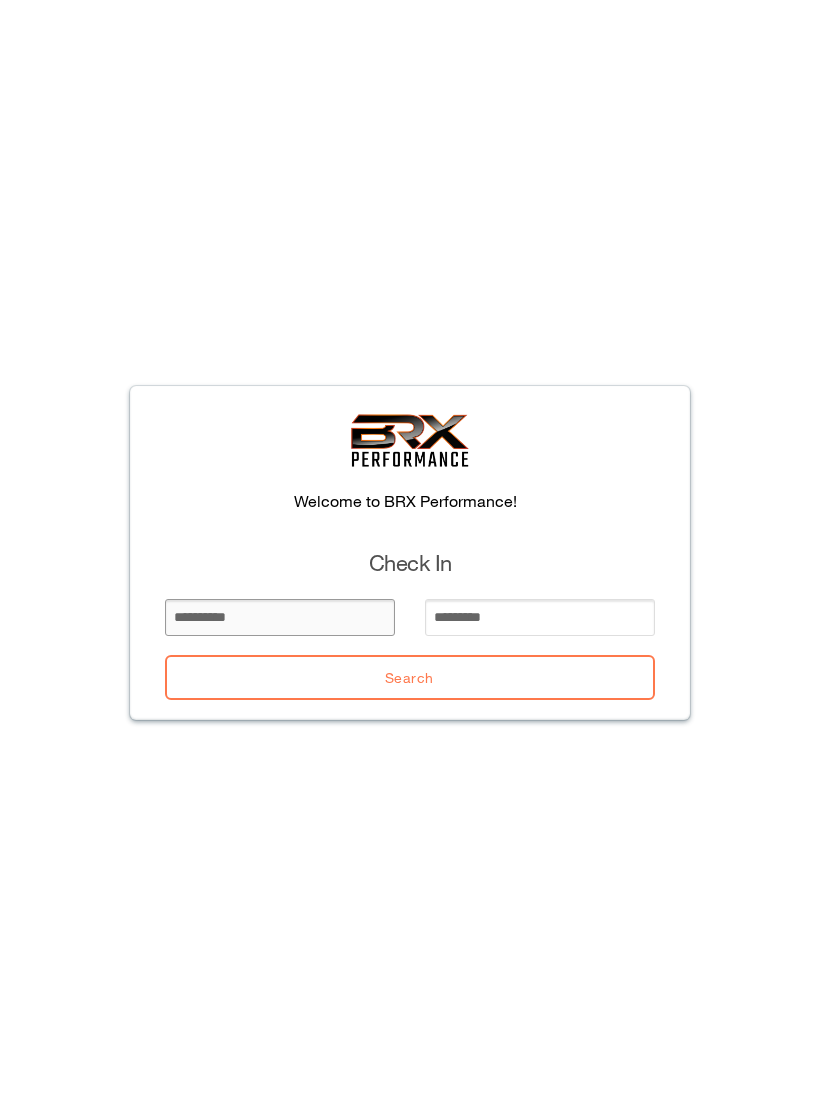 click at bounding box center (280, 617) 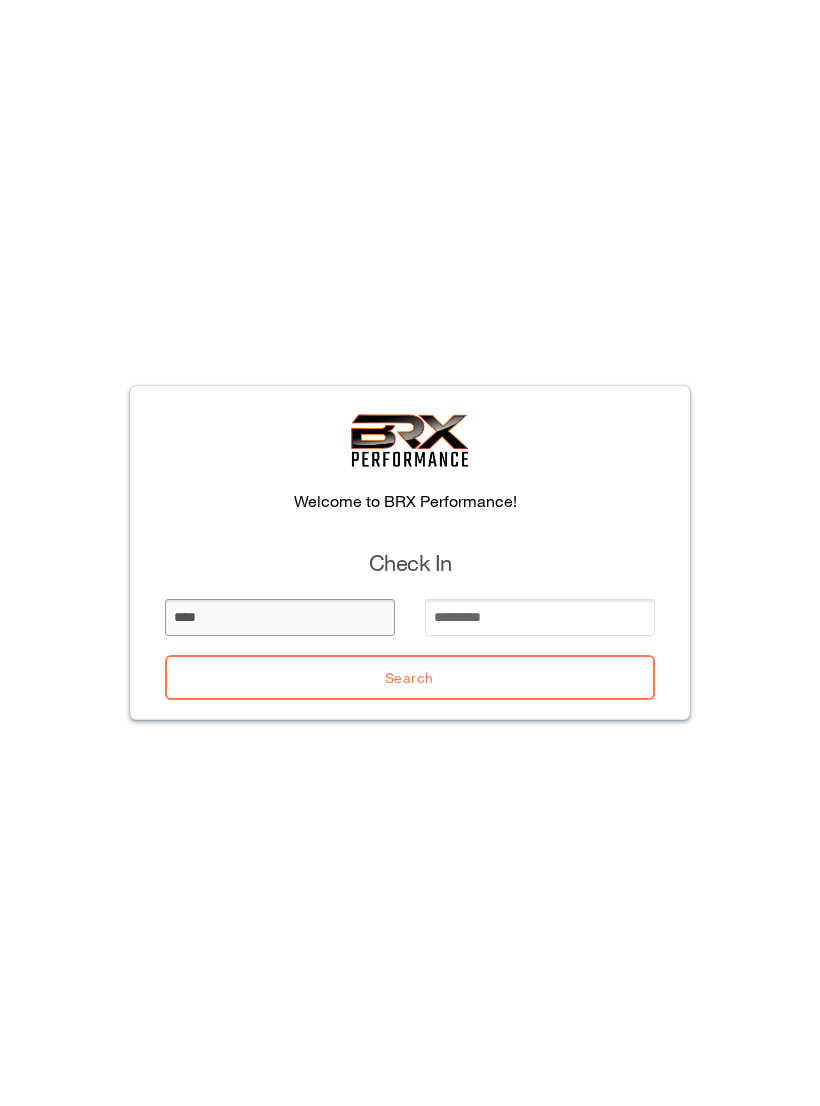 type on "****" 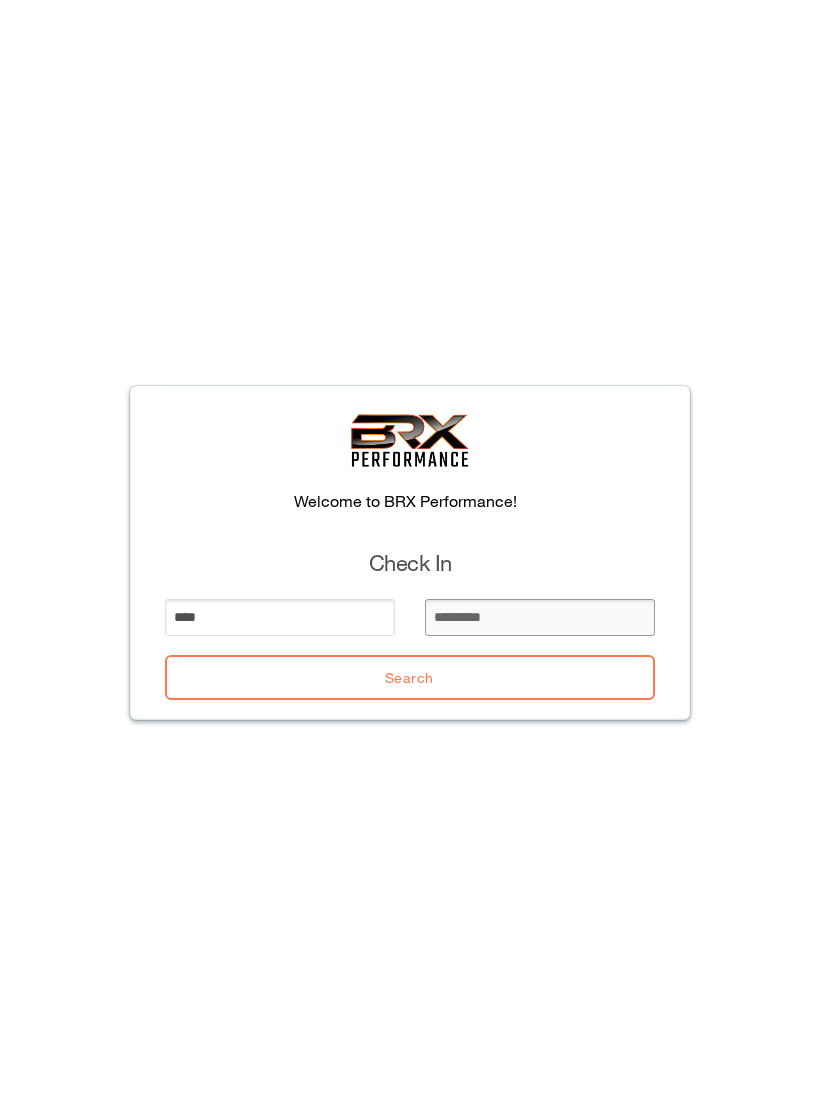 click at bounding box center [540, 617] 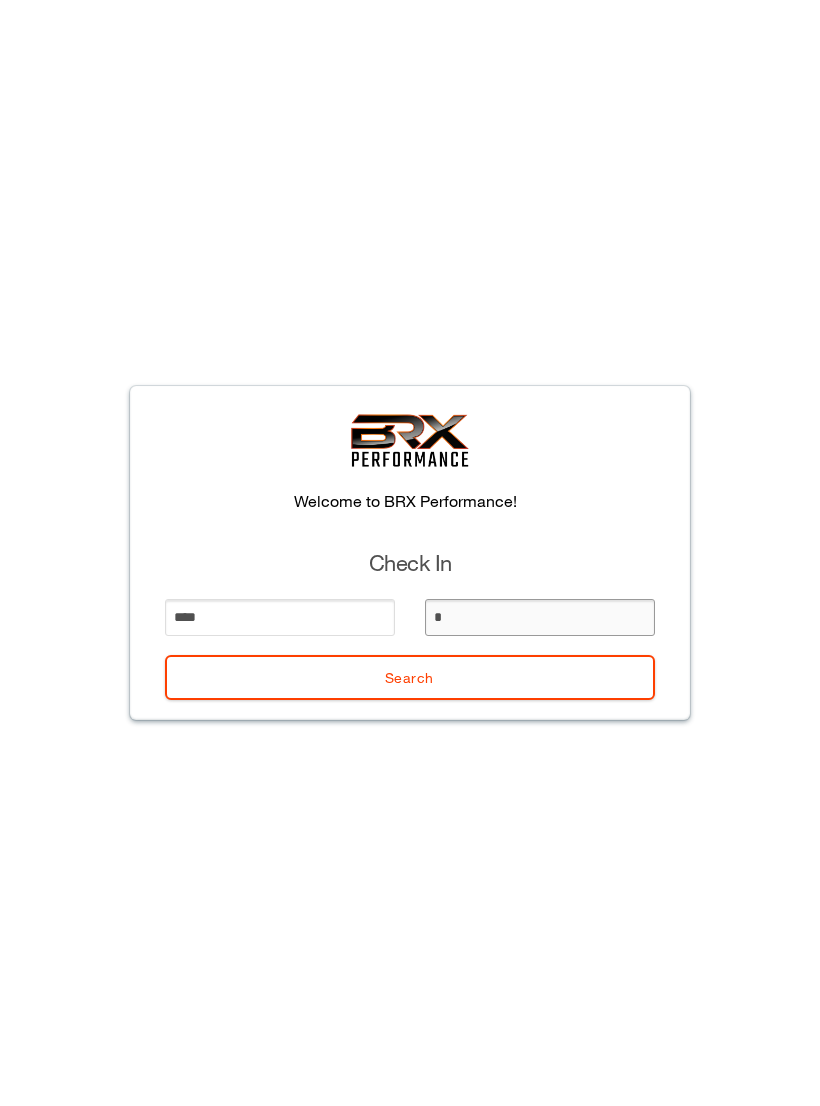 type on "**" 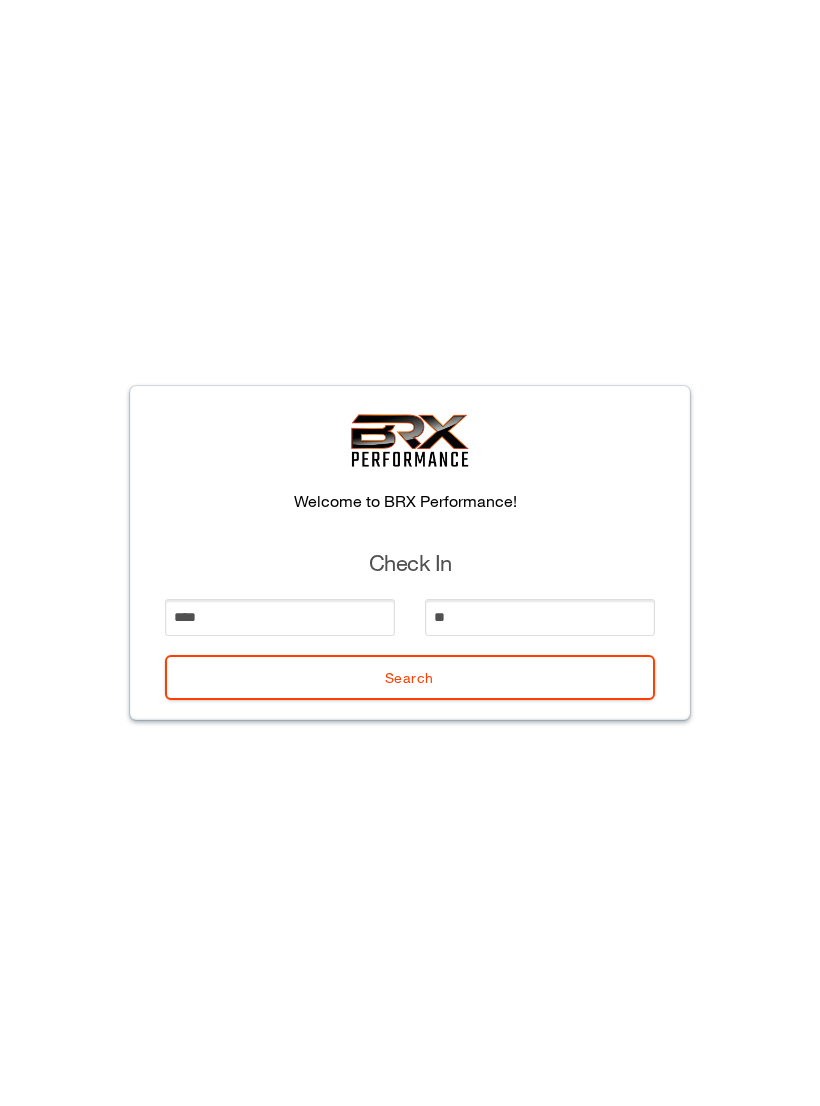 click on "Search" at bounding box center [410, 677] 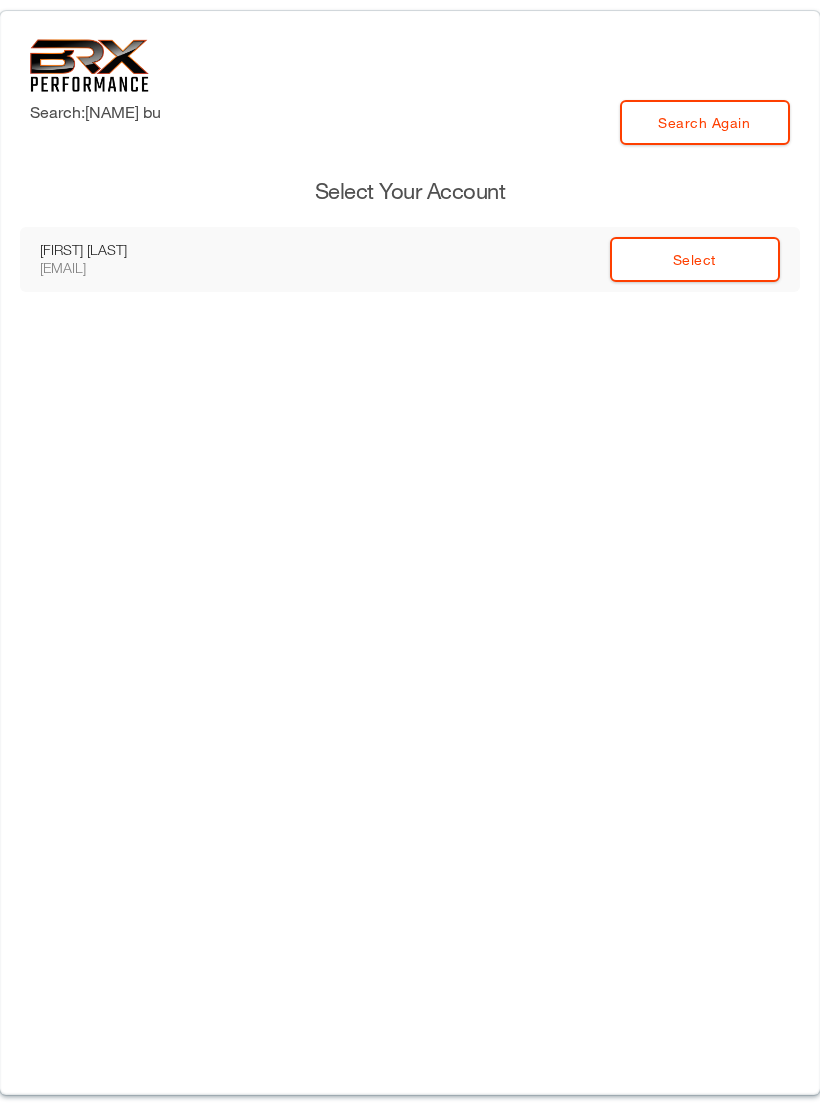 click on "Select" at bounding box center (695, 259) 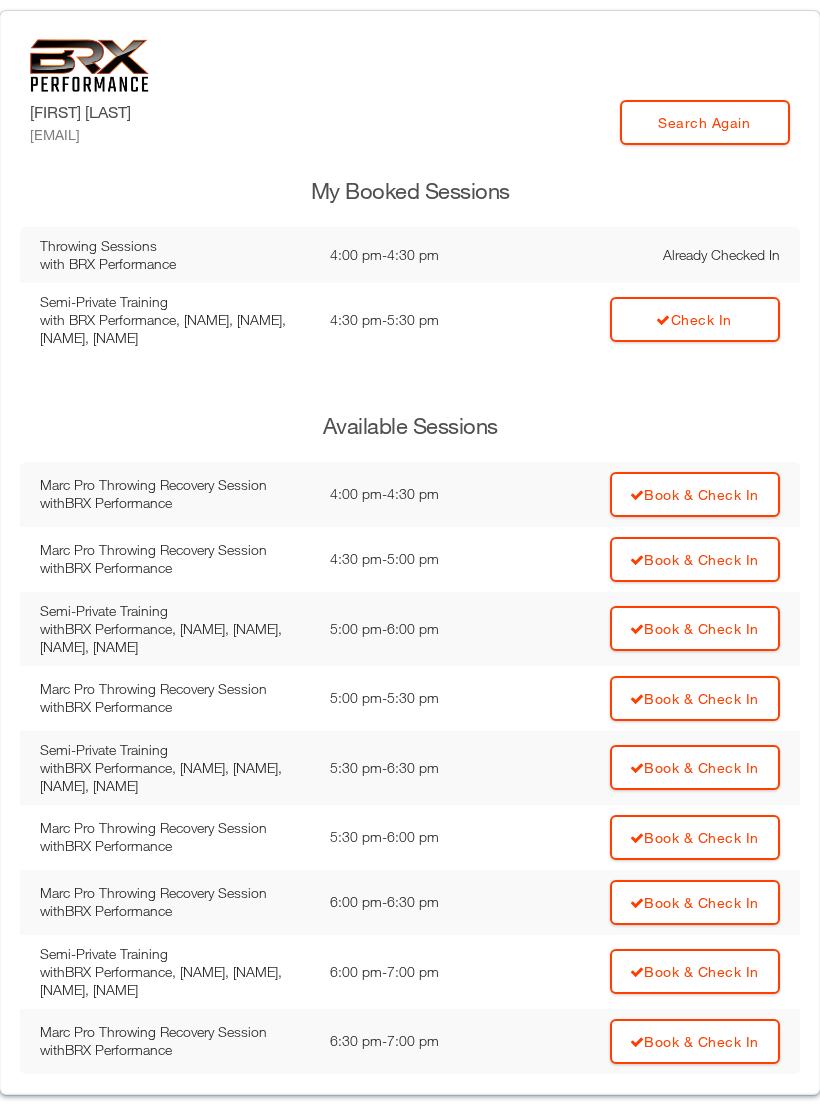 click on "Check In" at bounding box center (654, 255) 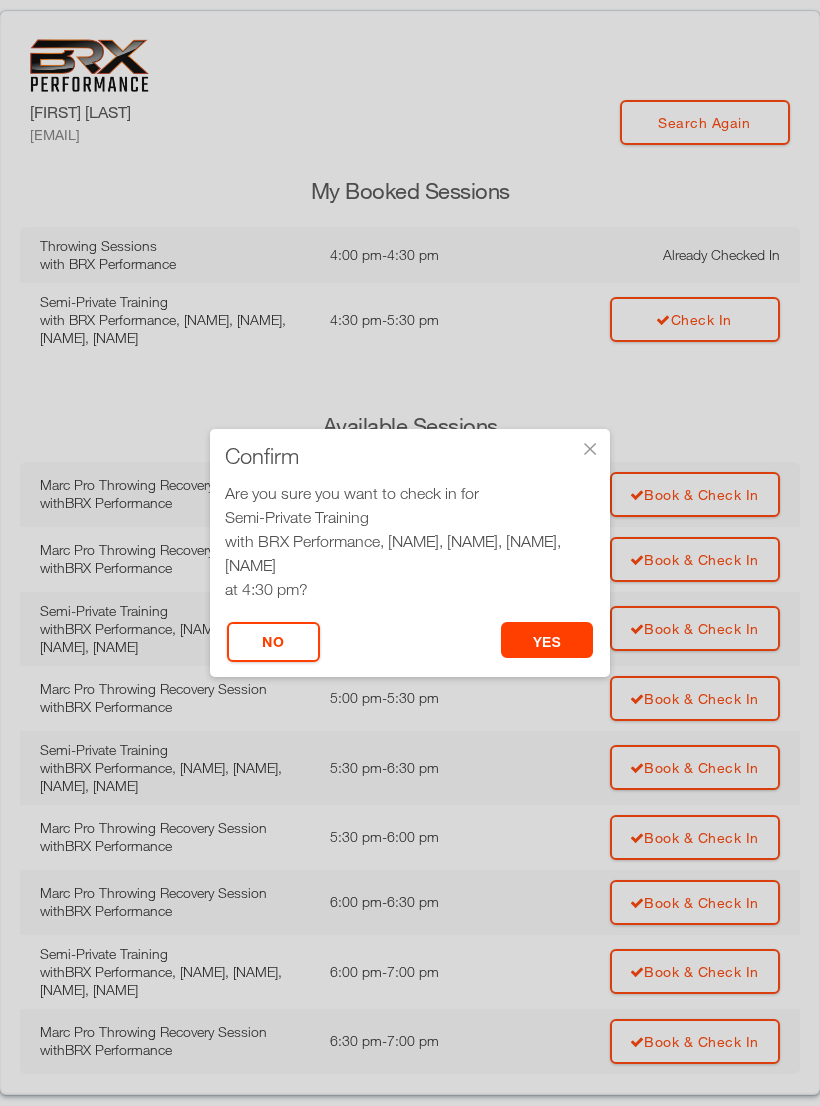 click on "yes" at bounding box center (547, 640) 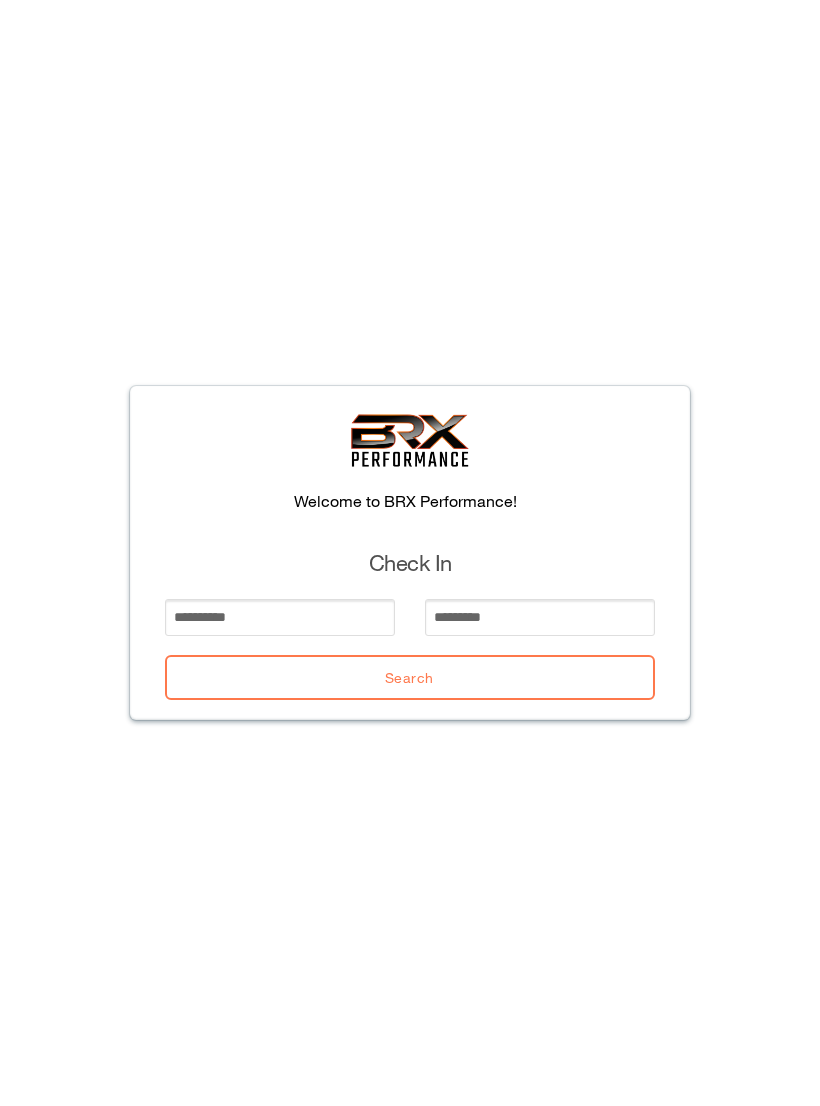 scroll, scrollTop: 0, scrollLeft: 0, axis: both 